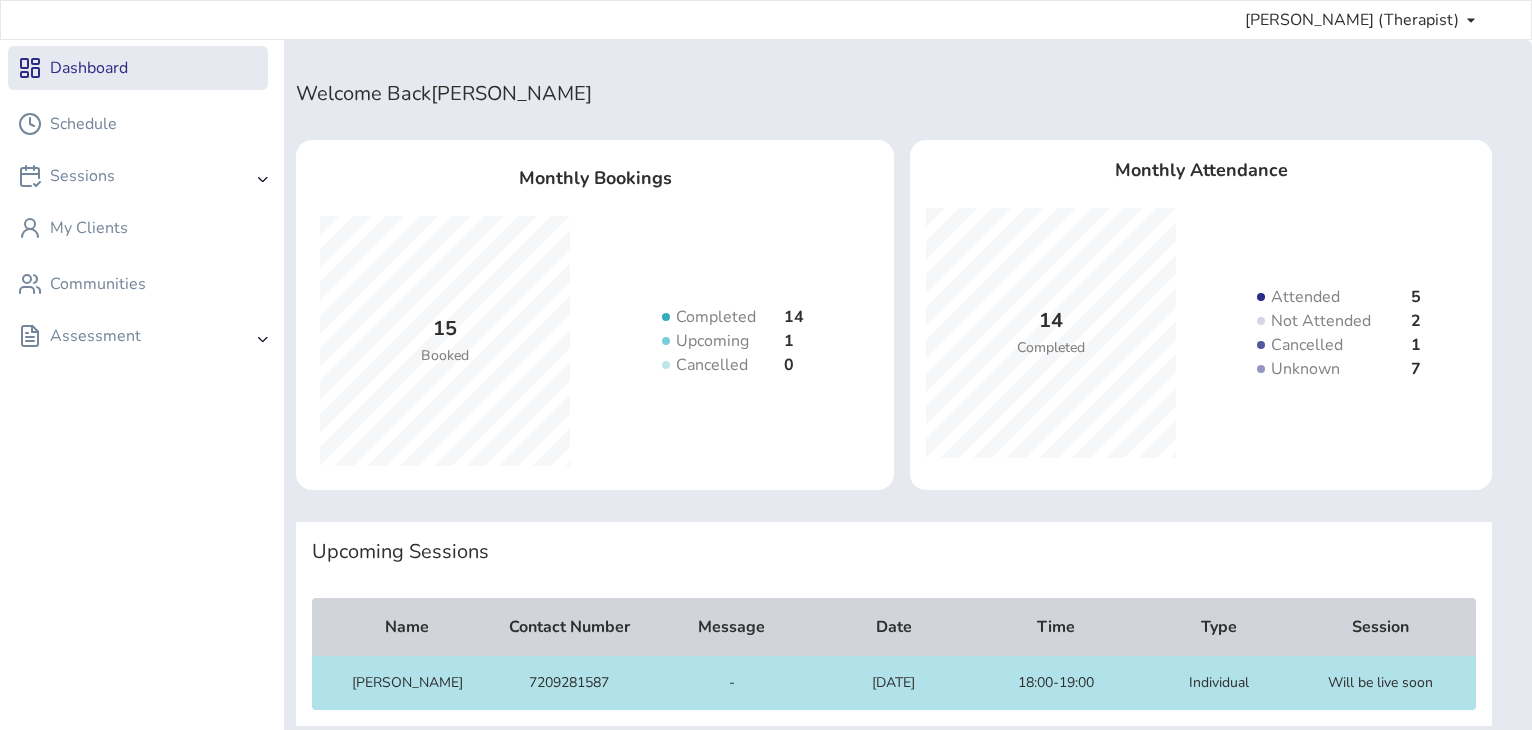 scroll, scrollTop: 0, scrollLeft: 0, axis: both 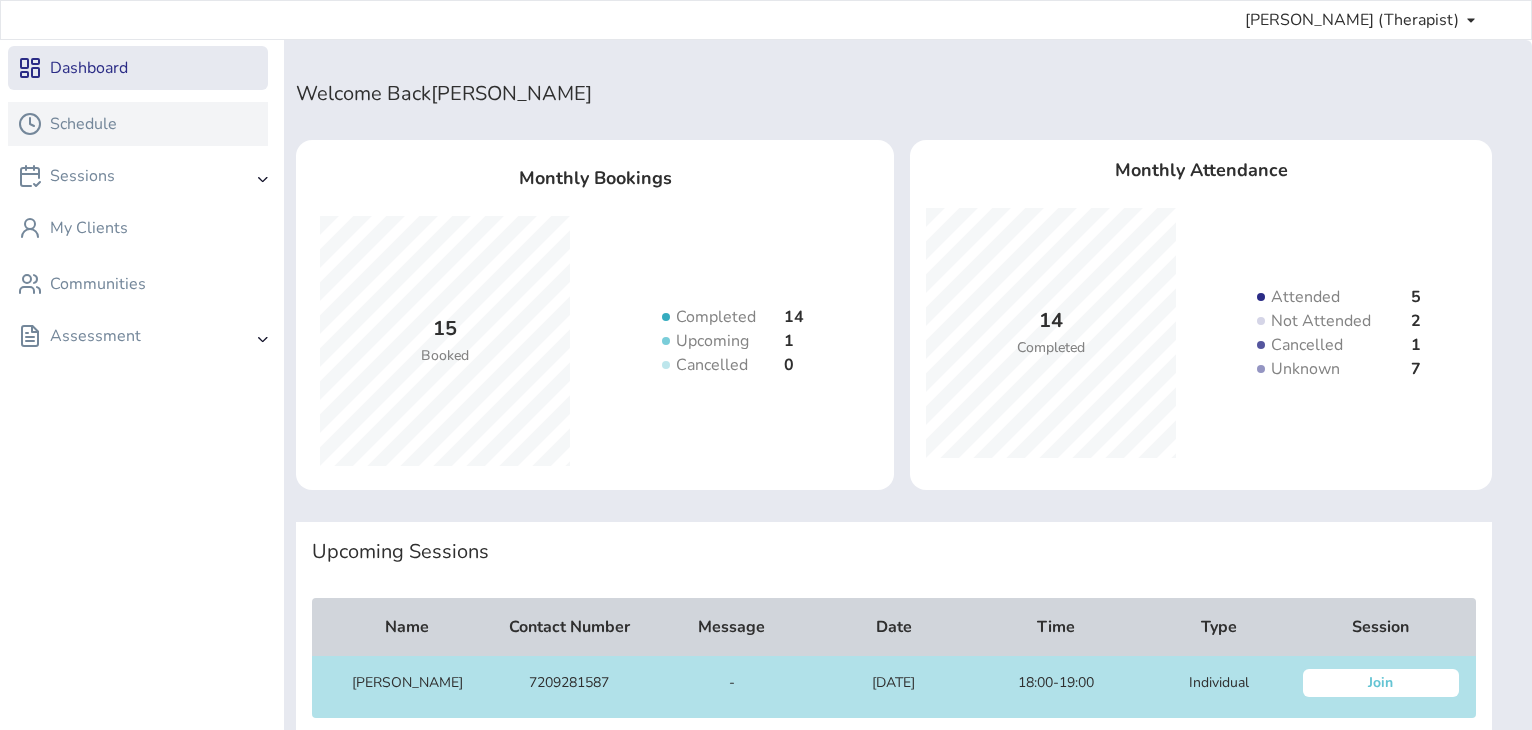 click on "Schedule" at bounding box center [83, 124] 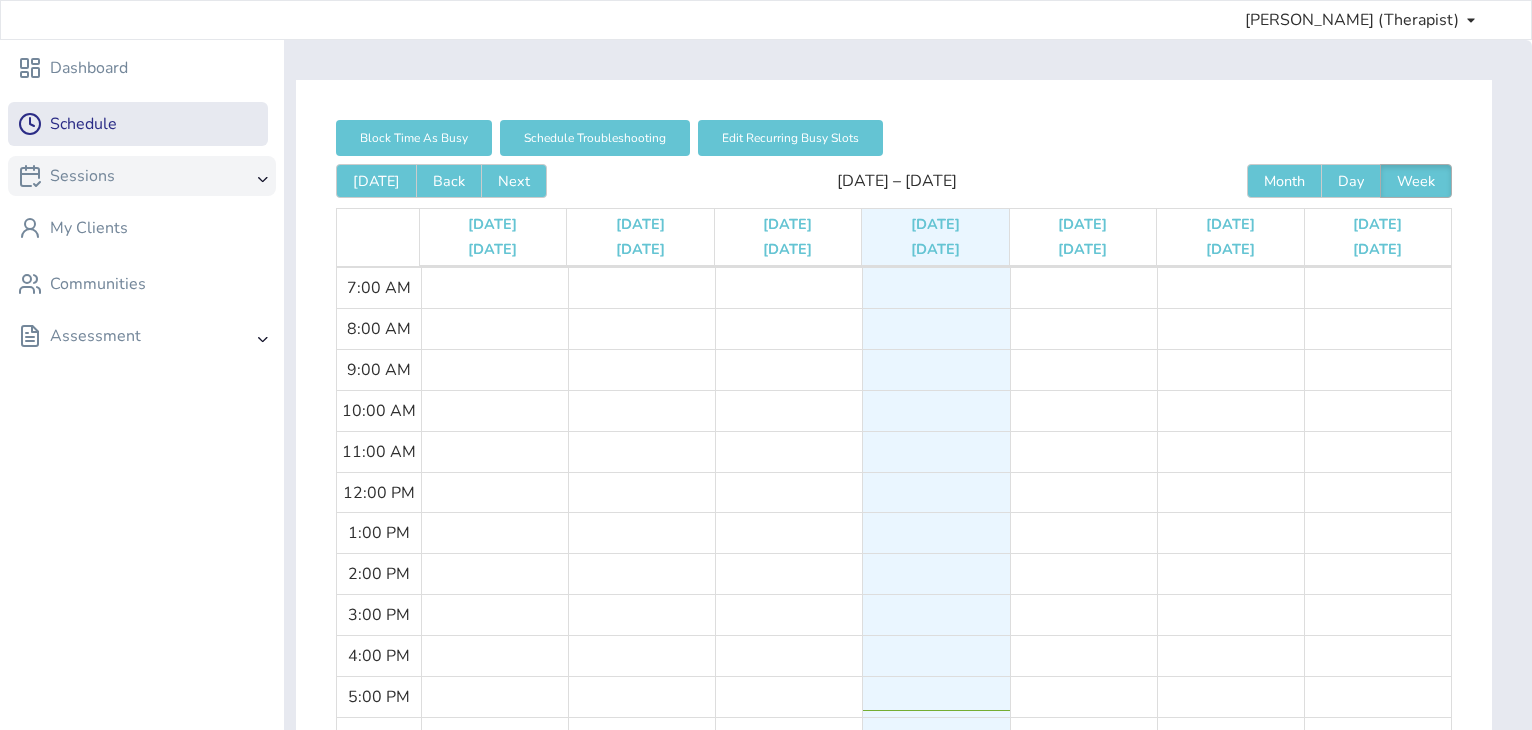 click on "Sessions" at bounding box center (66, 176) 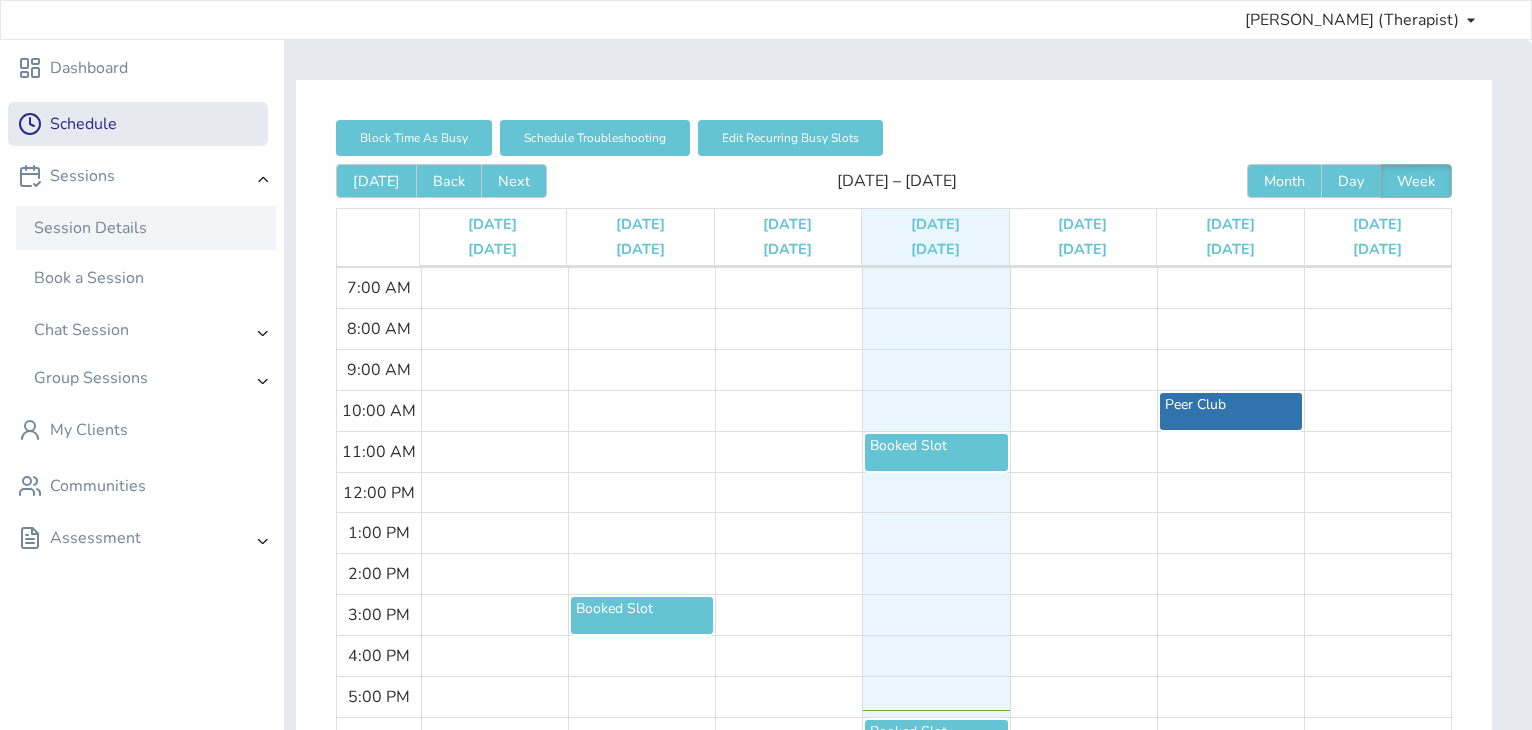 click on "Session Details" at bounding box center (90, 228) 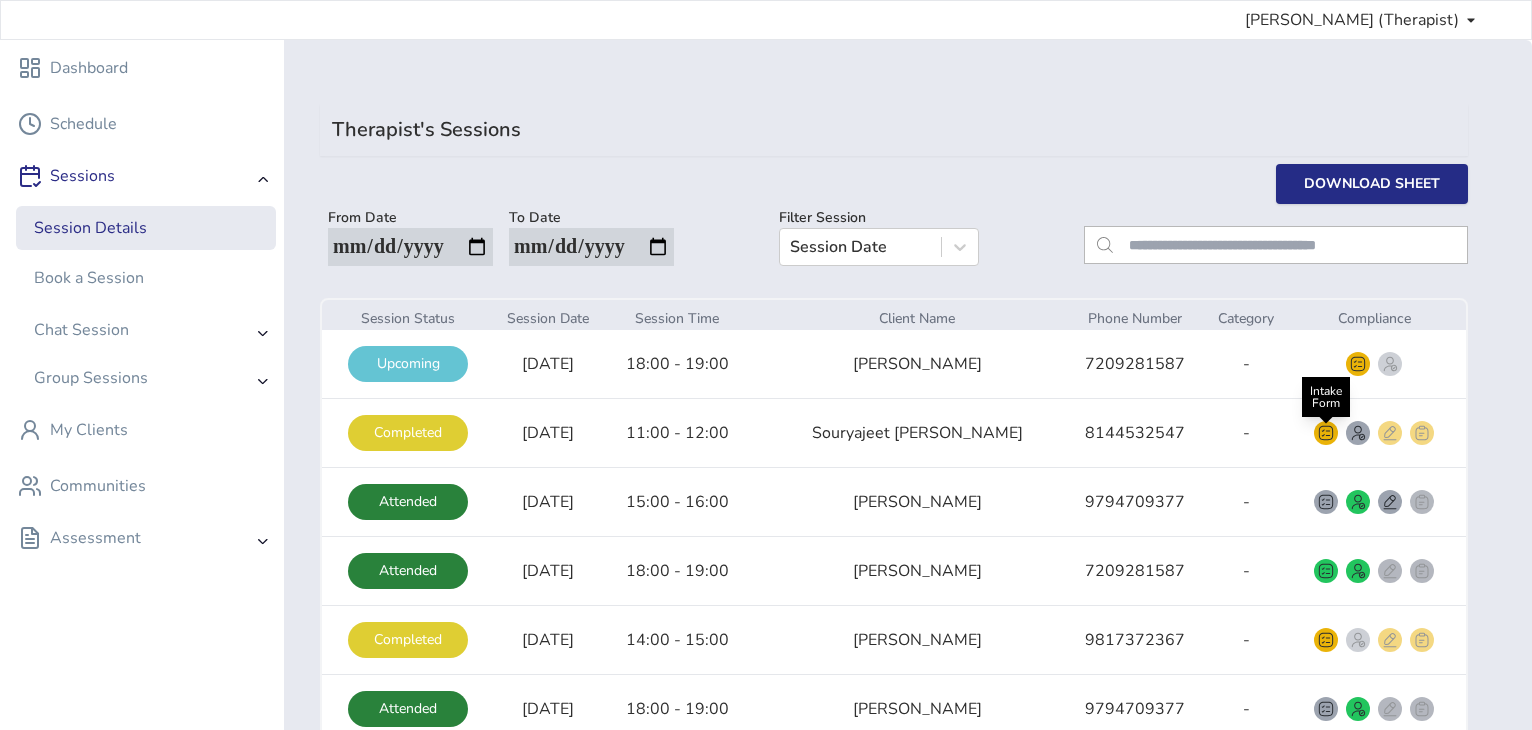 click at bounding box center [1326, 433] 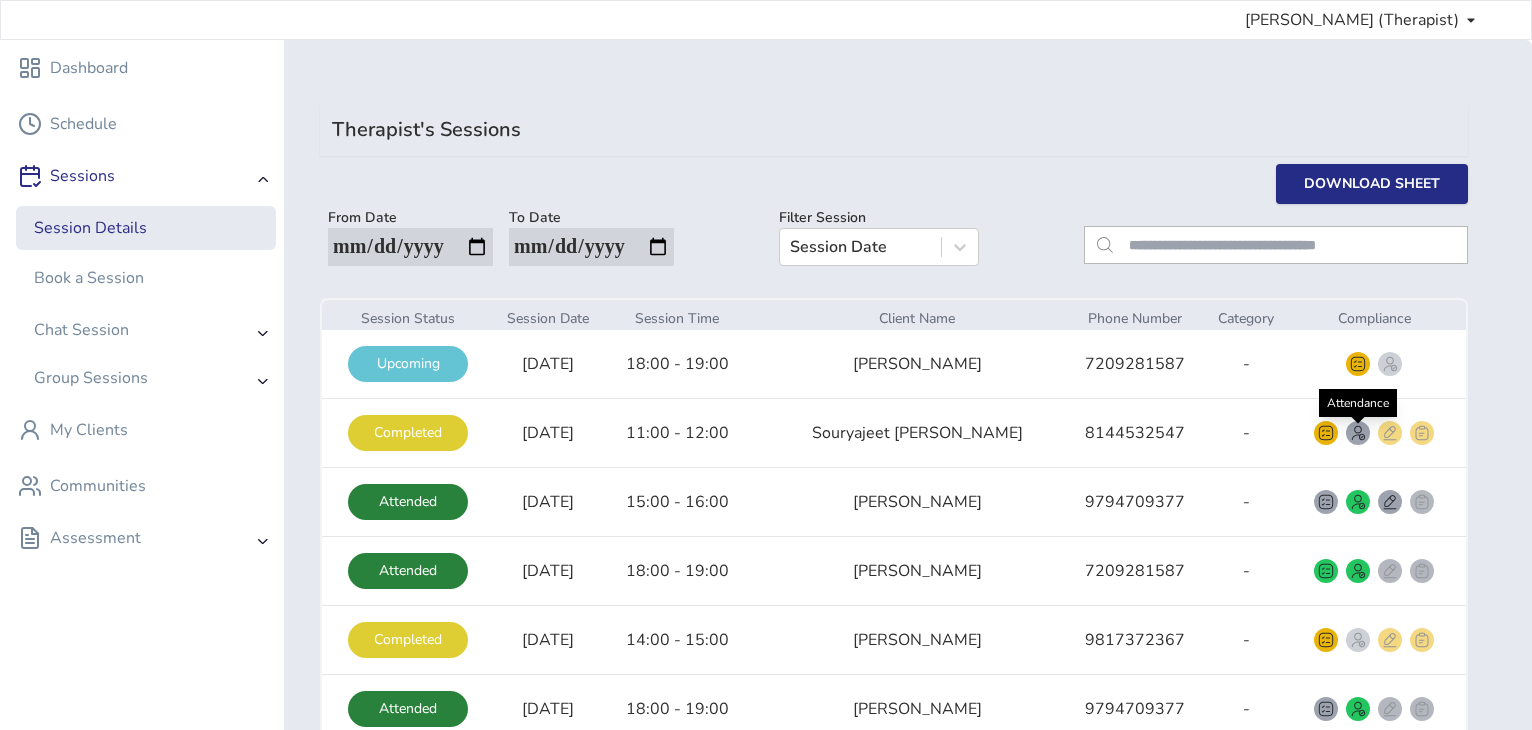 click at bounding box center (1358, 433) 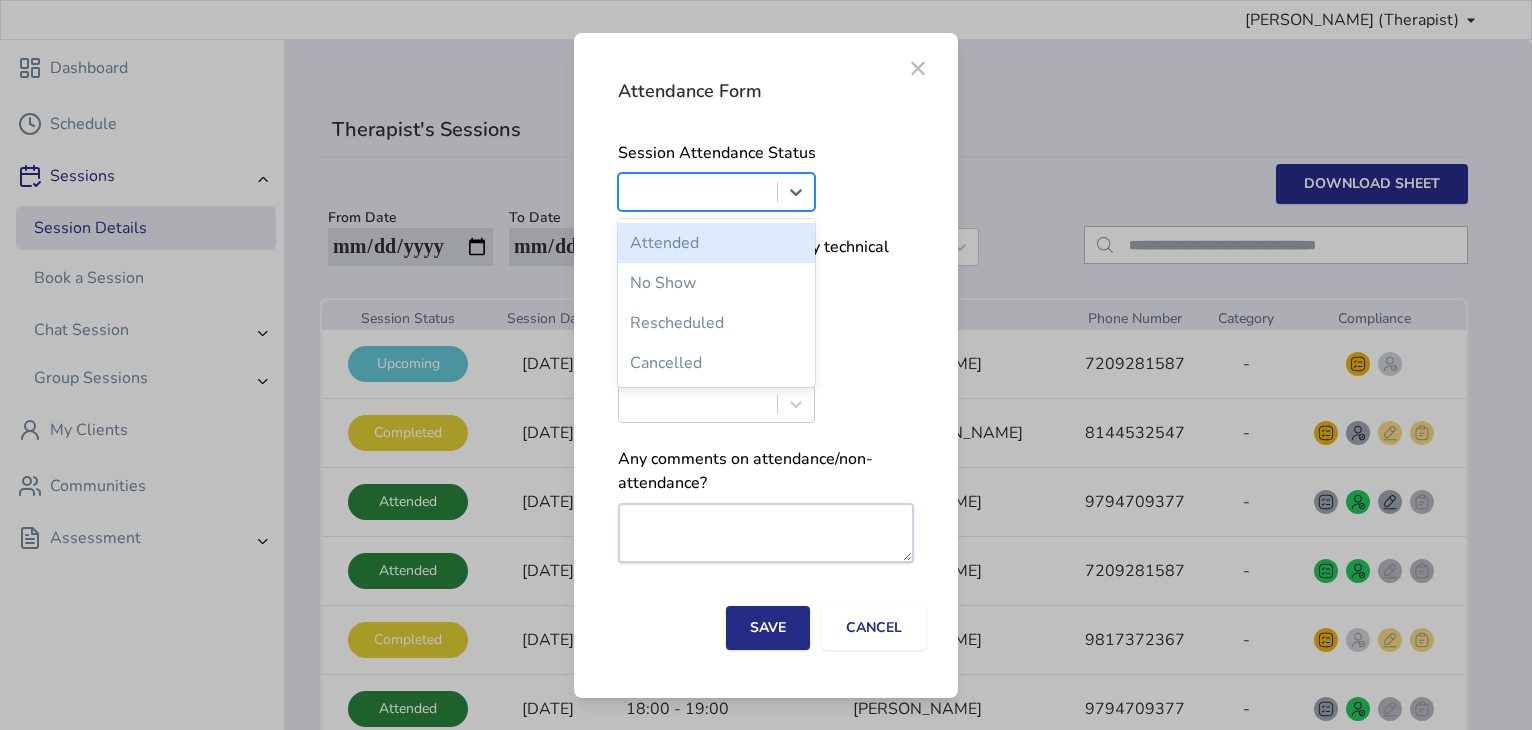 click at bounding box center (698, 192) 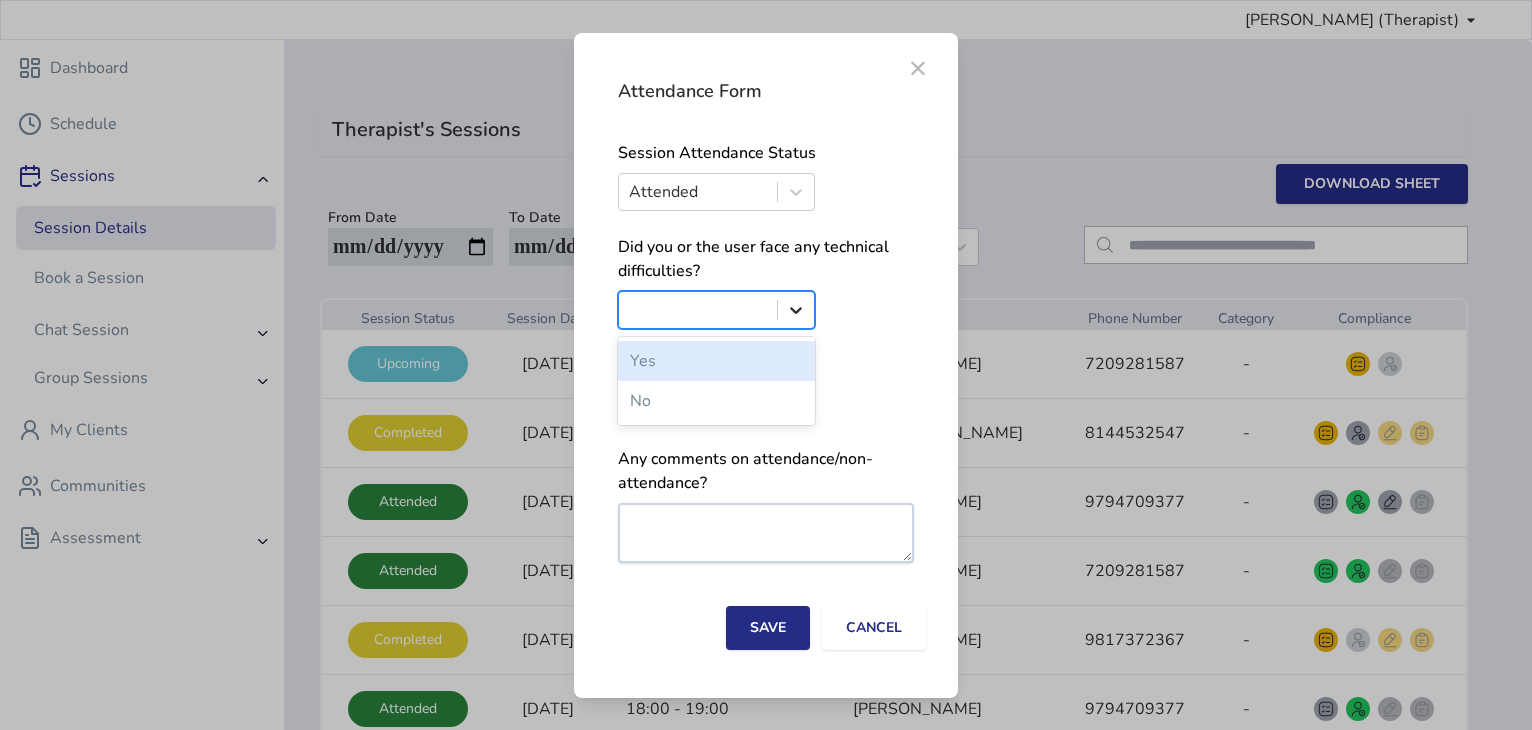 click 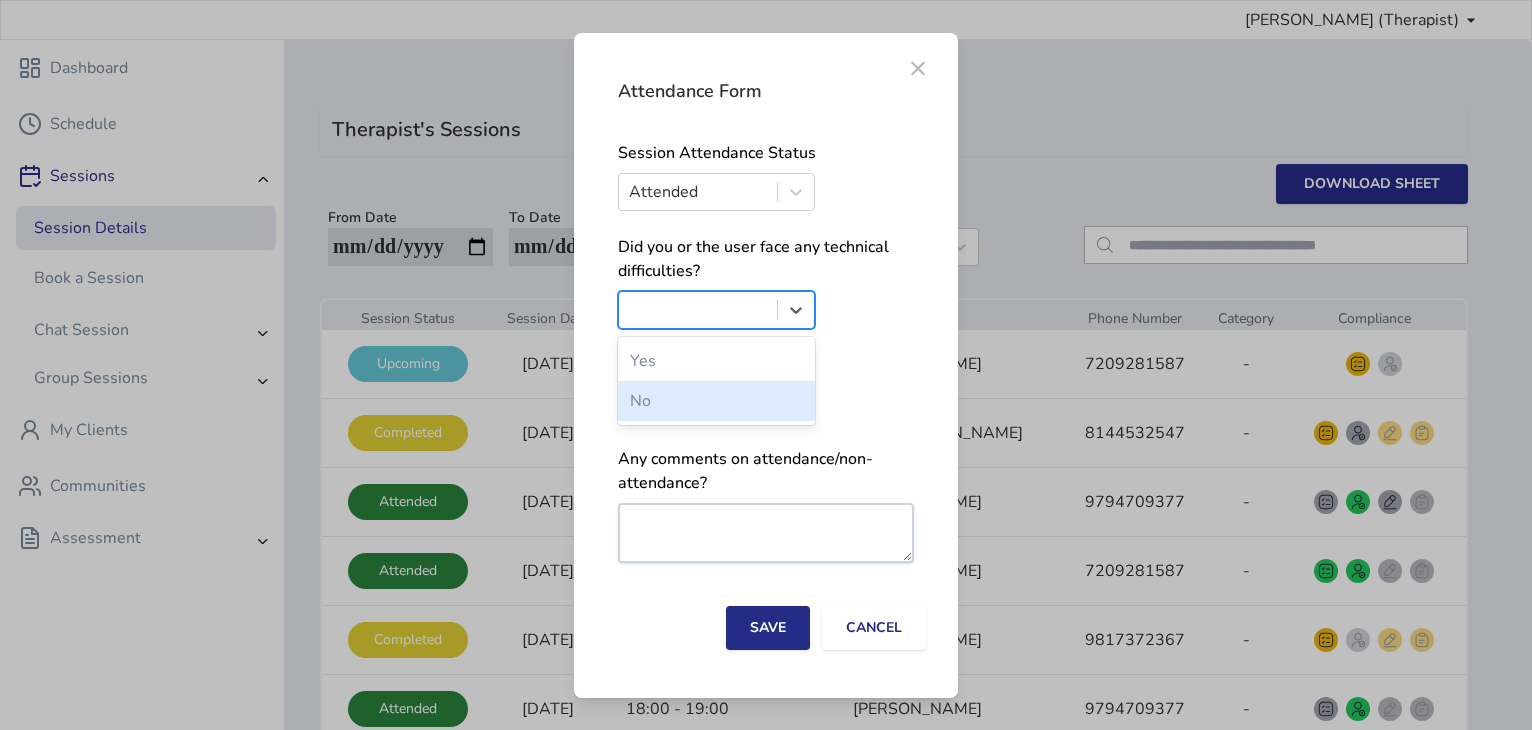 click on "No" at bounding box center (716, 401) 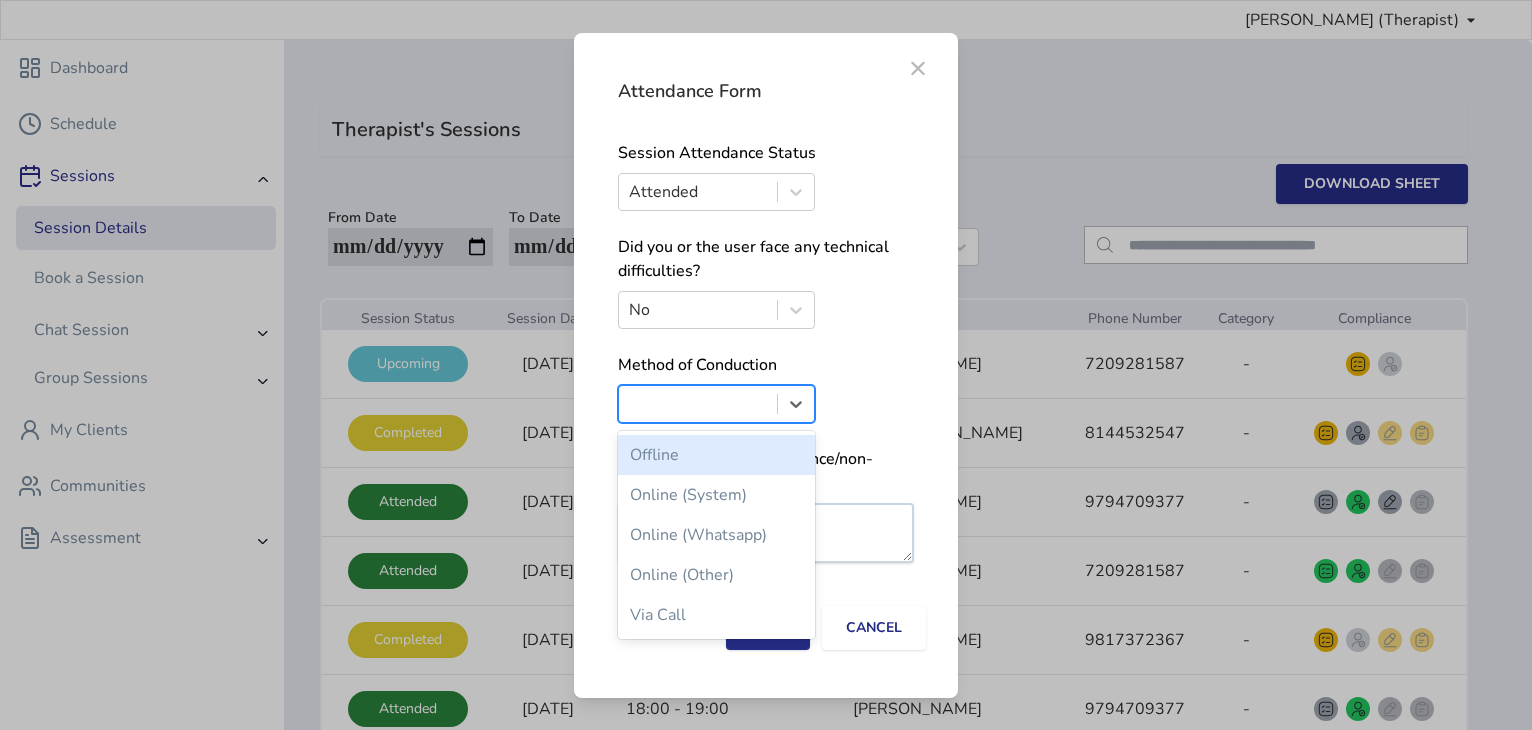 click at bounding box center [796, 404] 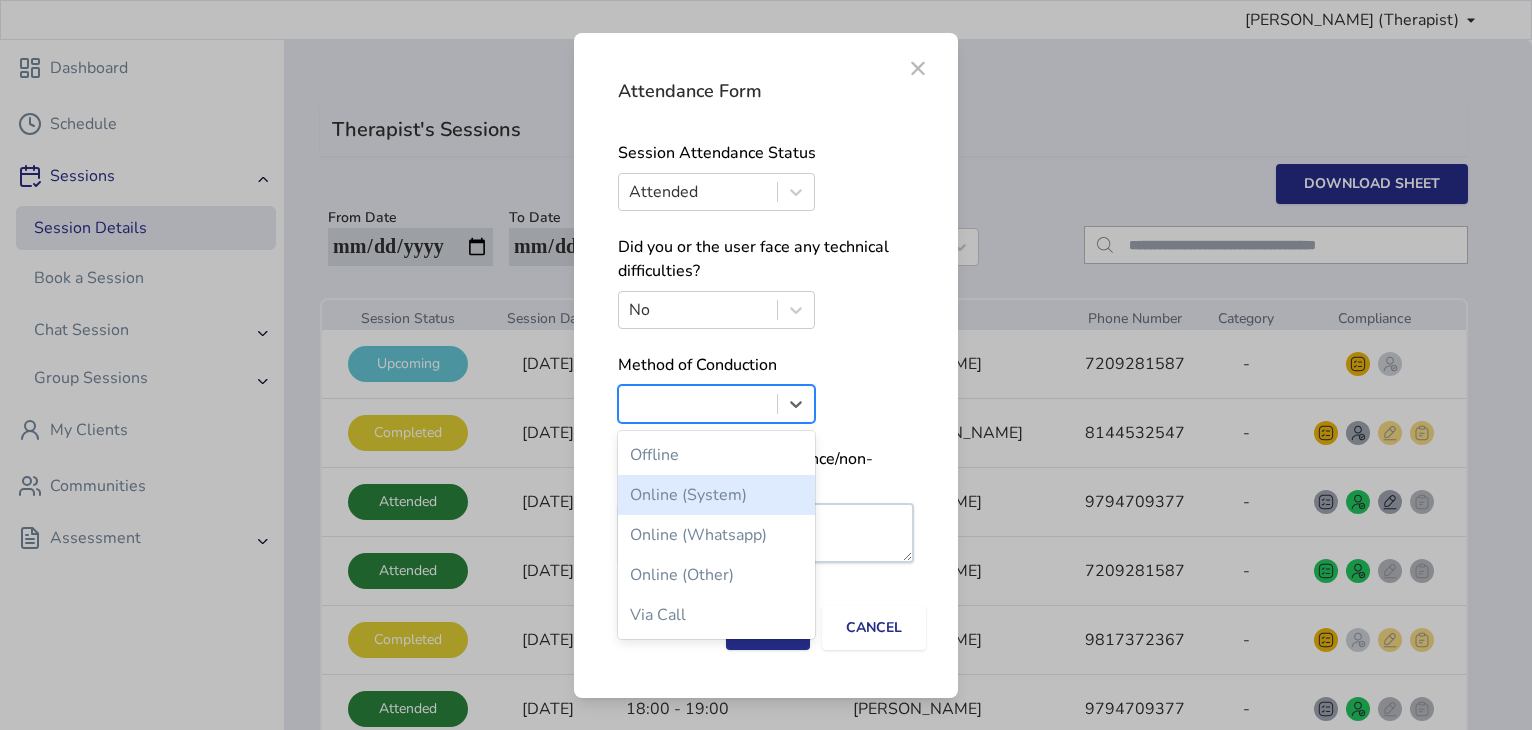 click on "Online (System)" at bounding box center [716, 495] 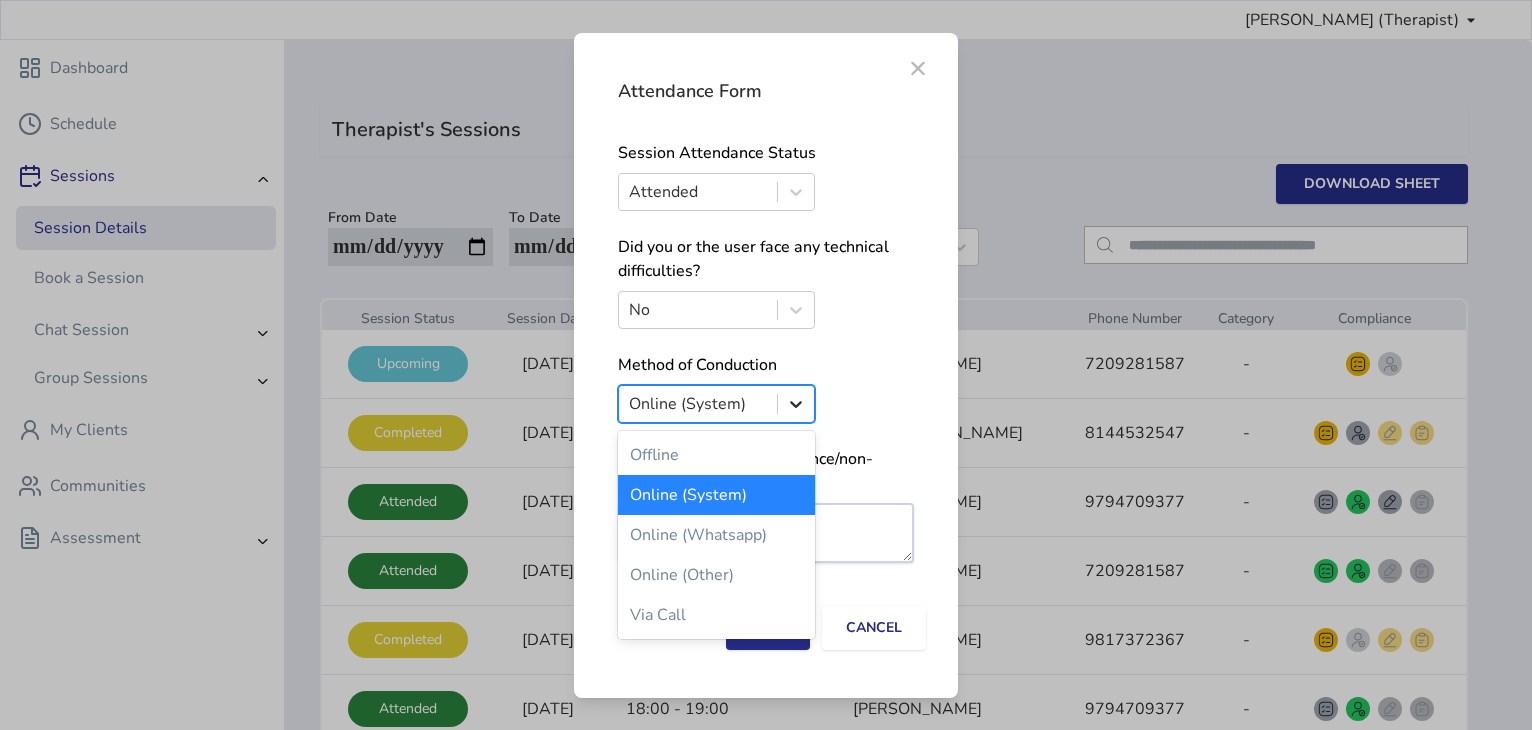 click at bounding box center (796, 404) 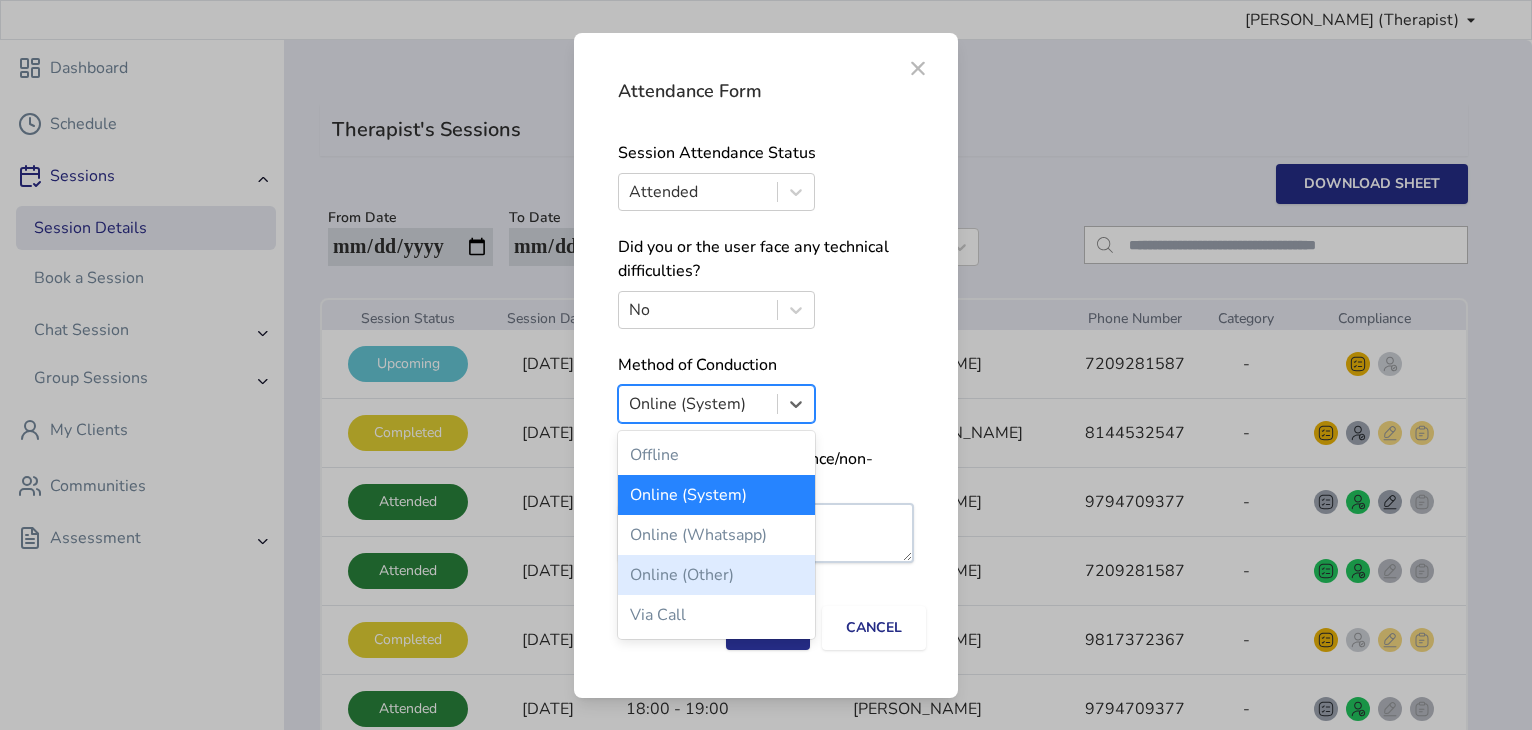 click on "Online (Other)" at bounding box center [716, 575] 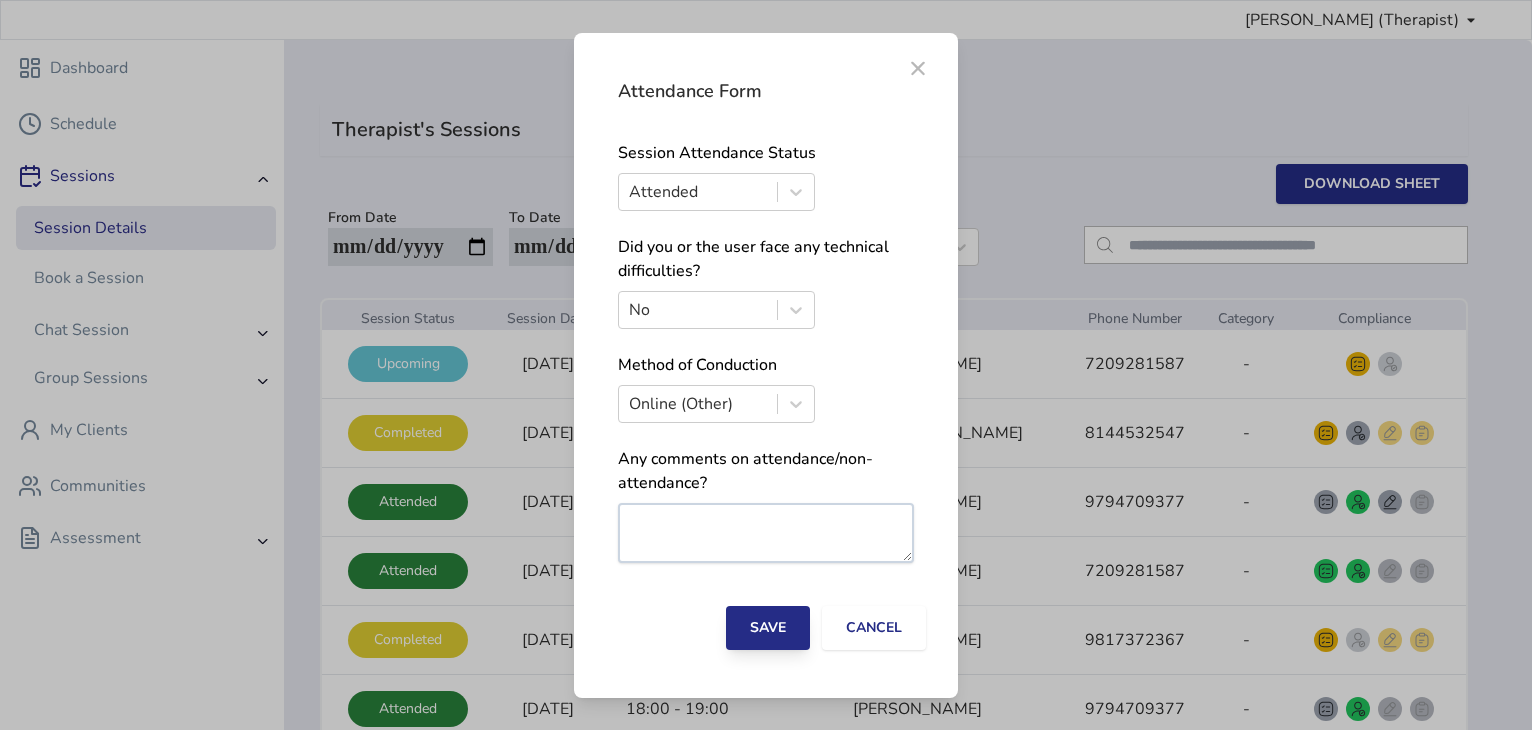 click on "Save" at bounding box center [768, 628] 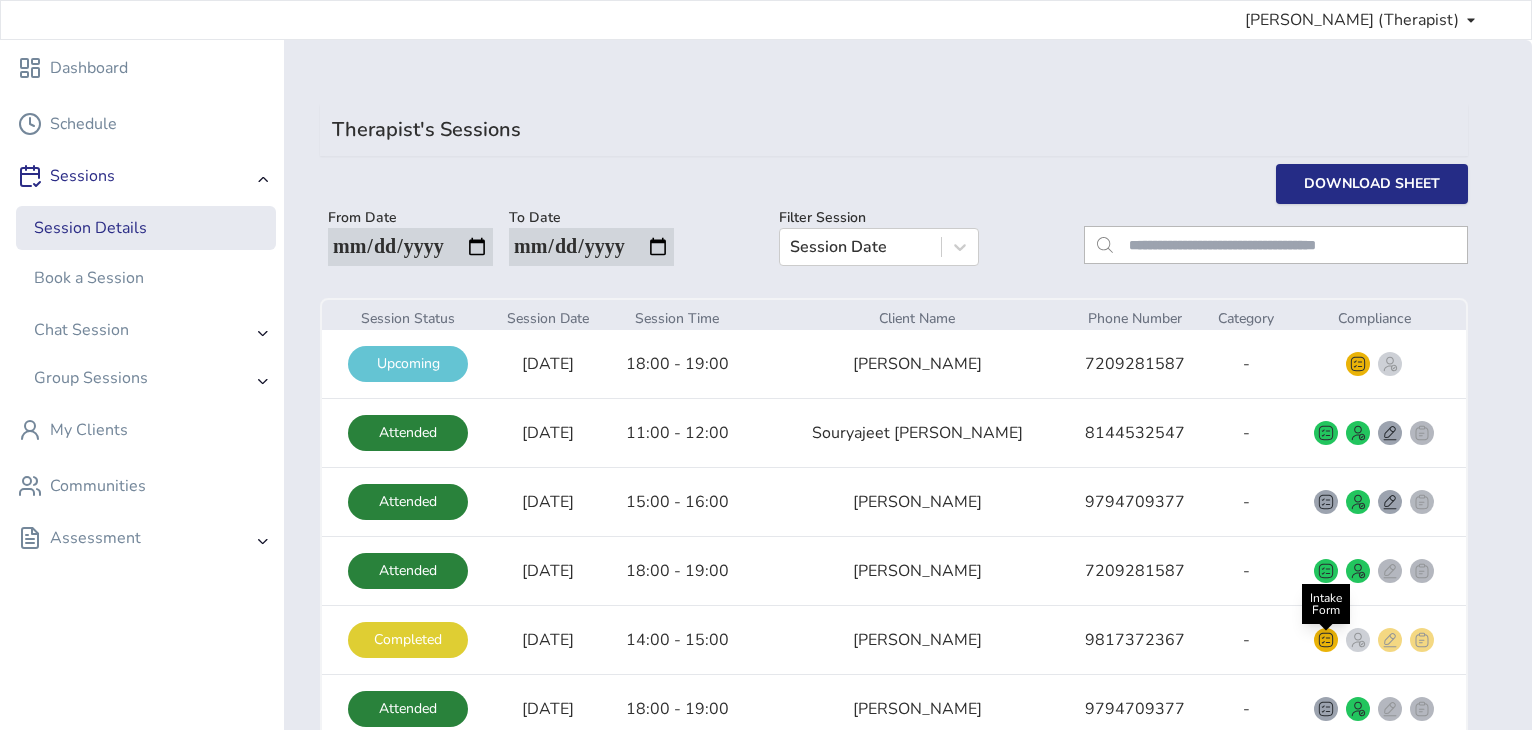 click at bounding box center (1326, 640) 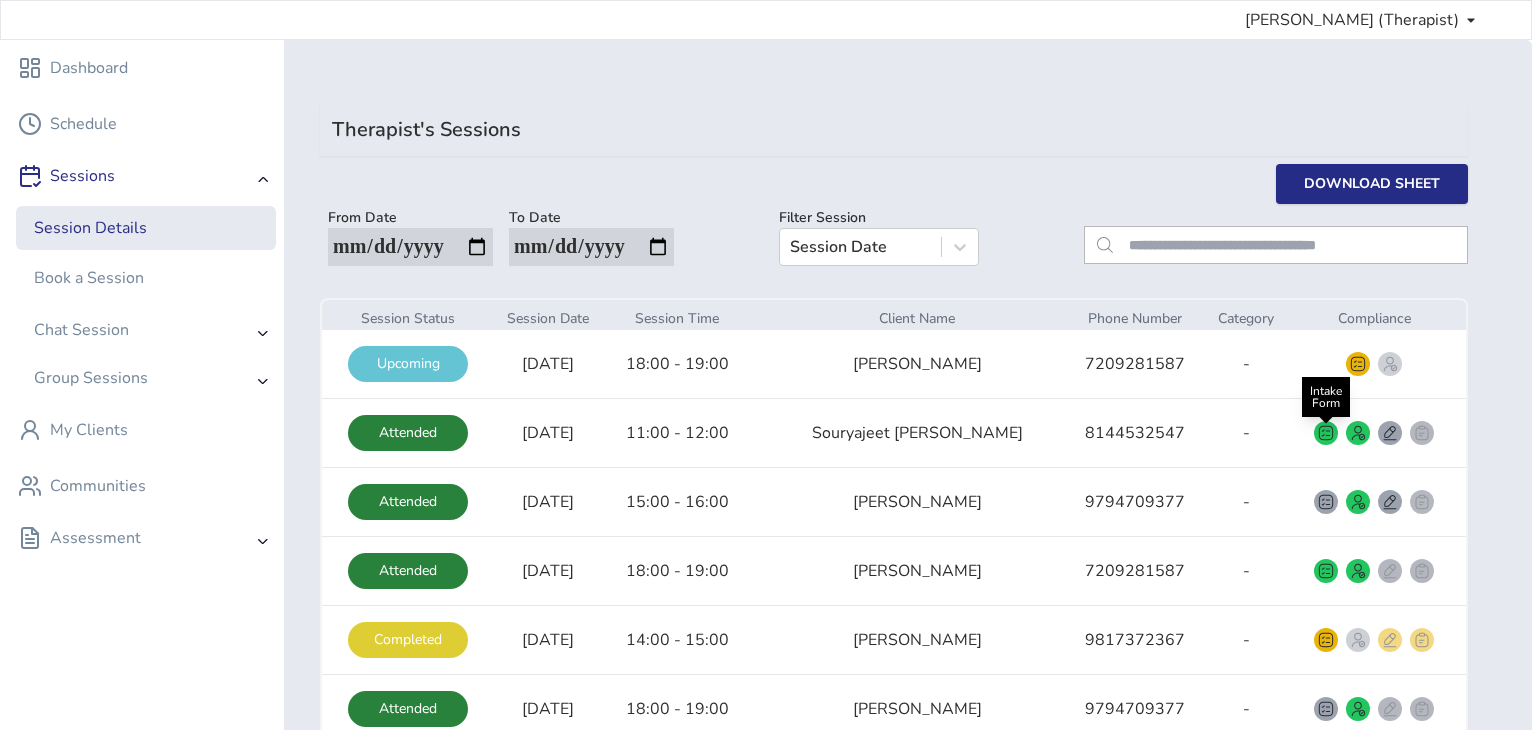 click at bounding box center [1326, 433] 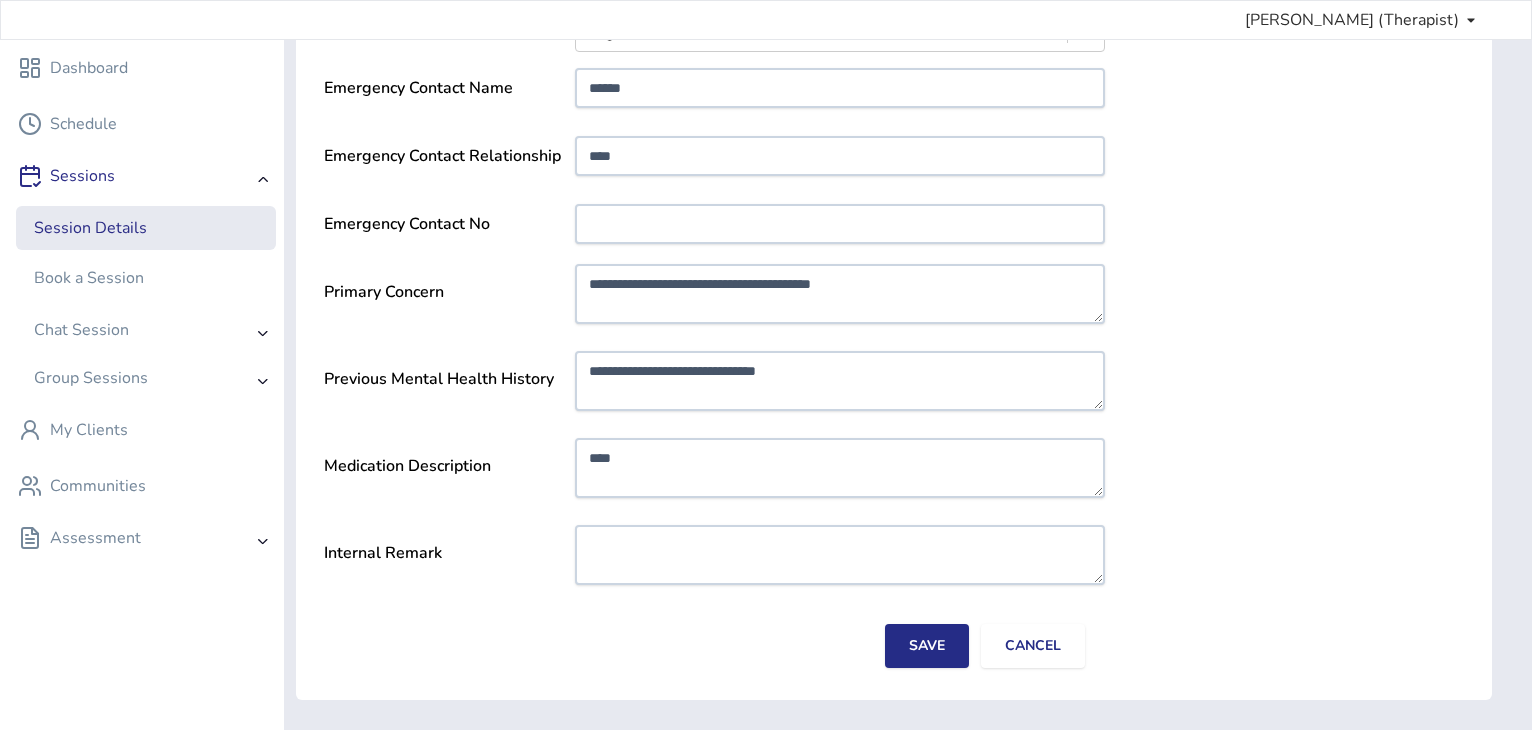 scroll, scrollTop: 256, scrollLeft: 0, axis: vertical 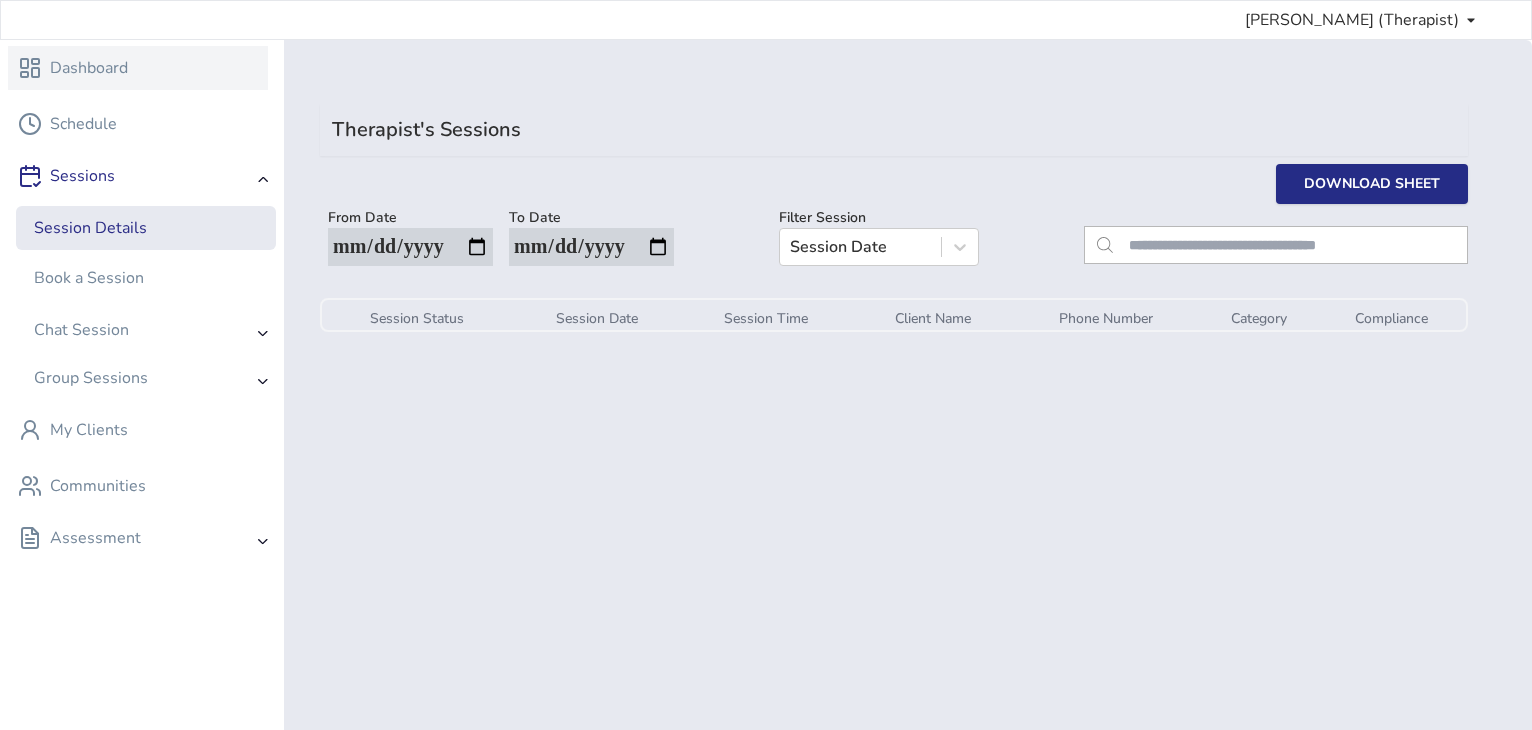 click on "Dashboard" at bounding box center [89, 68] 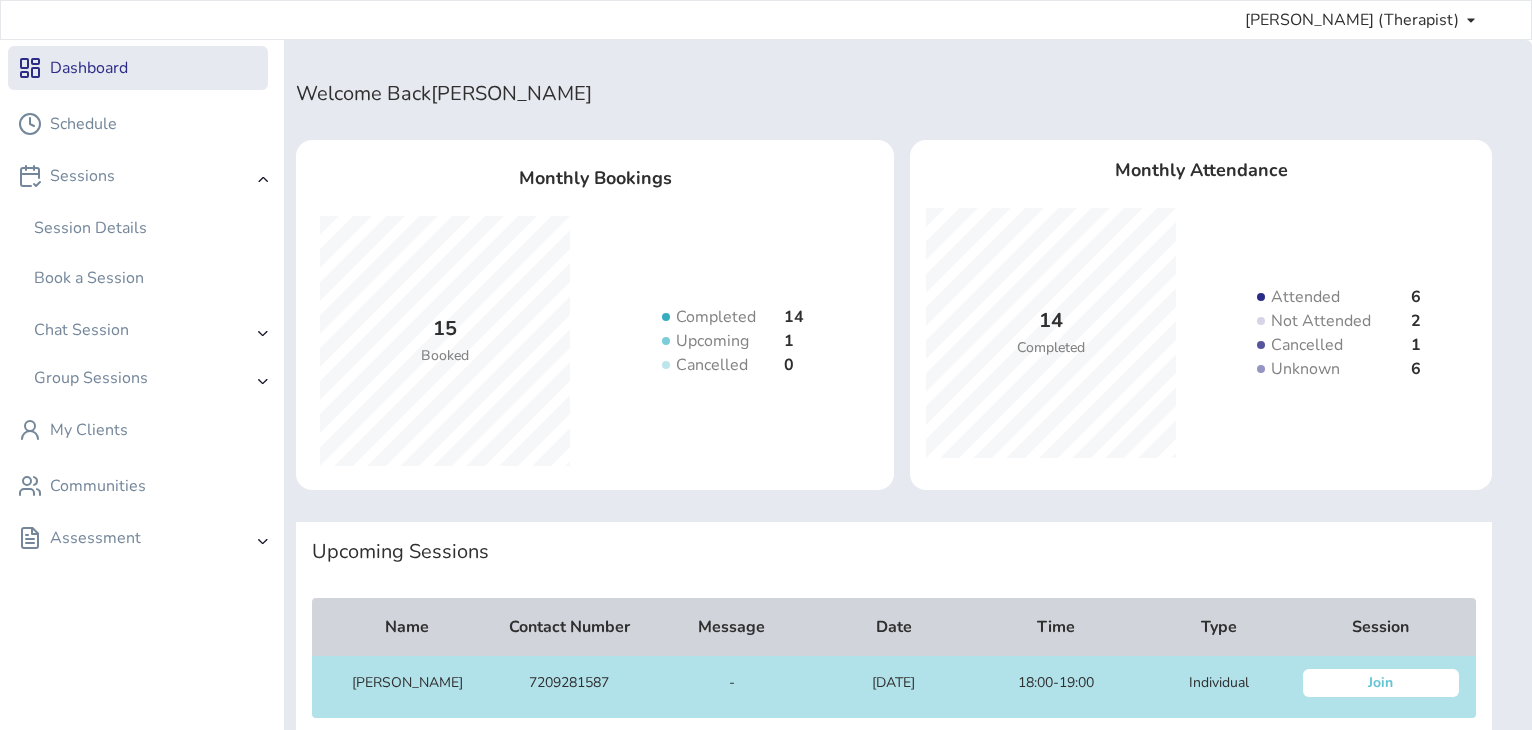 click on "Join" at bounding box center (1381, 683) 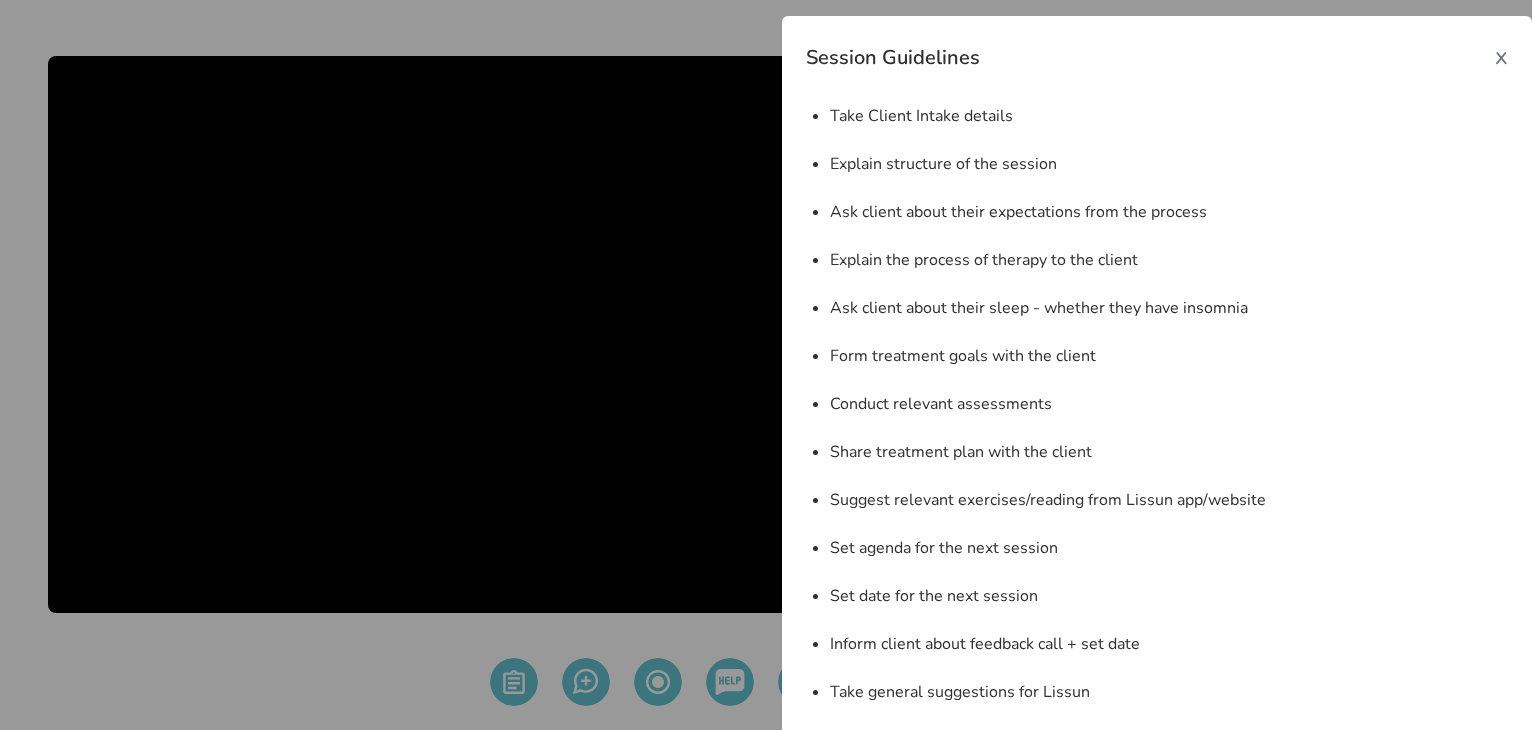 click on "x" at bounding box center [1501, 56] 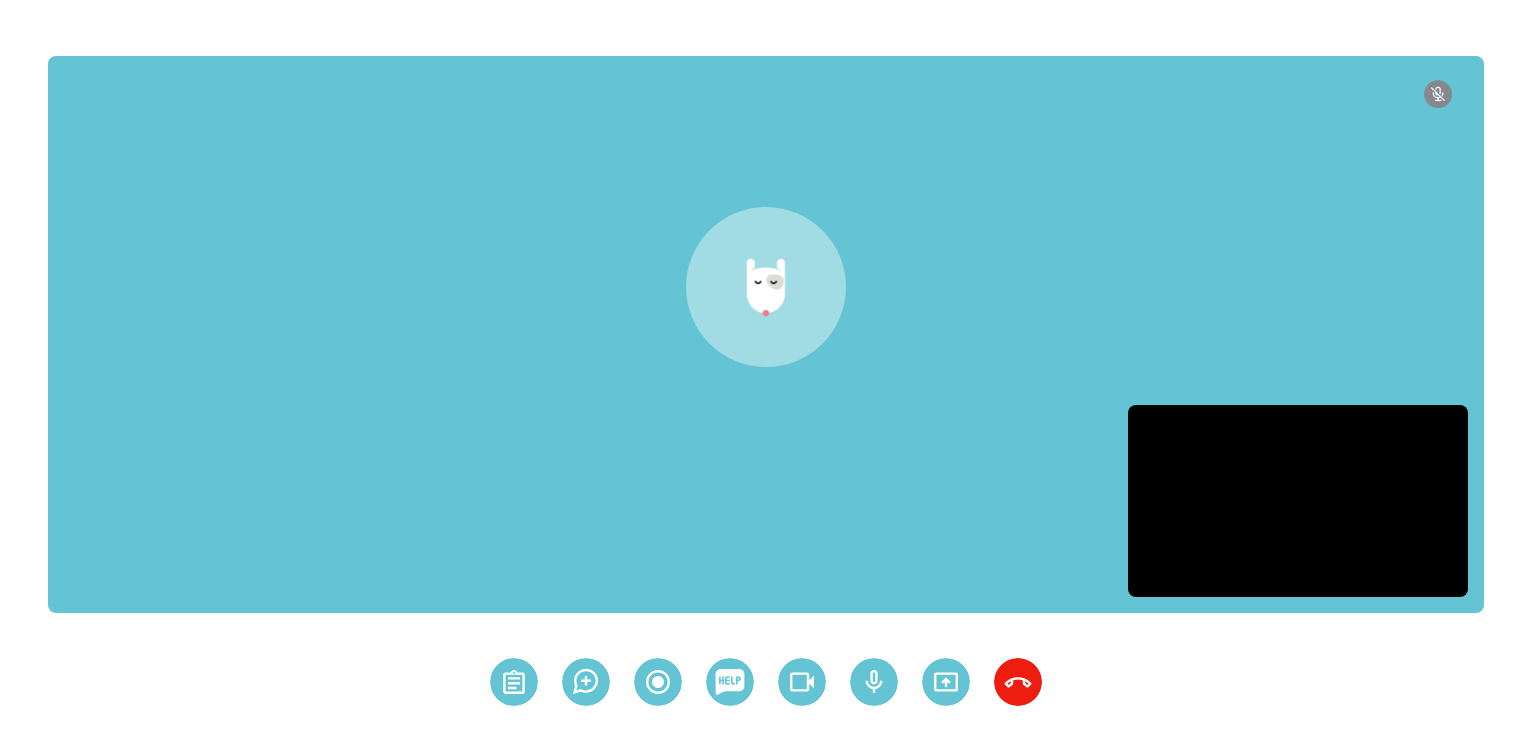 click on "Open Guidelines Open  Session Note Start Recording Need any help! Turn off video Turn off microphone Share screen End call Lissun - your mental and emotional wellness partner" at bounding box center [766, 373] 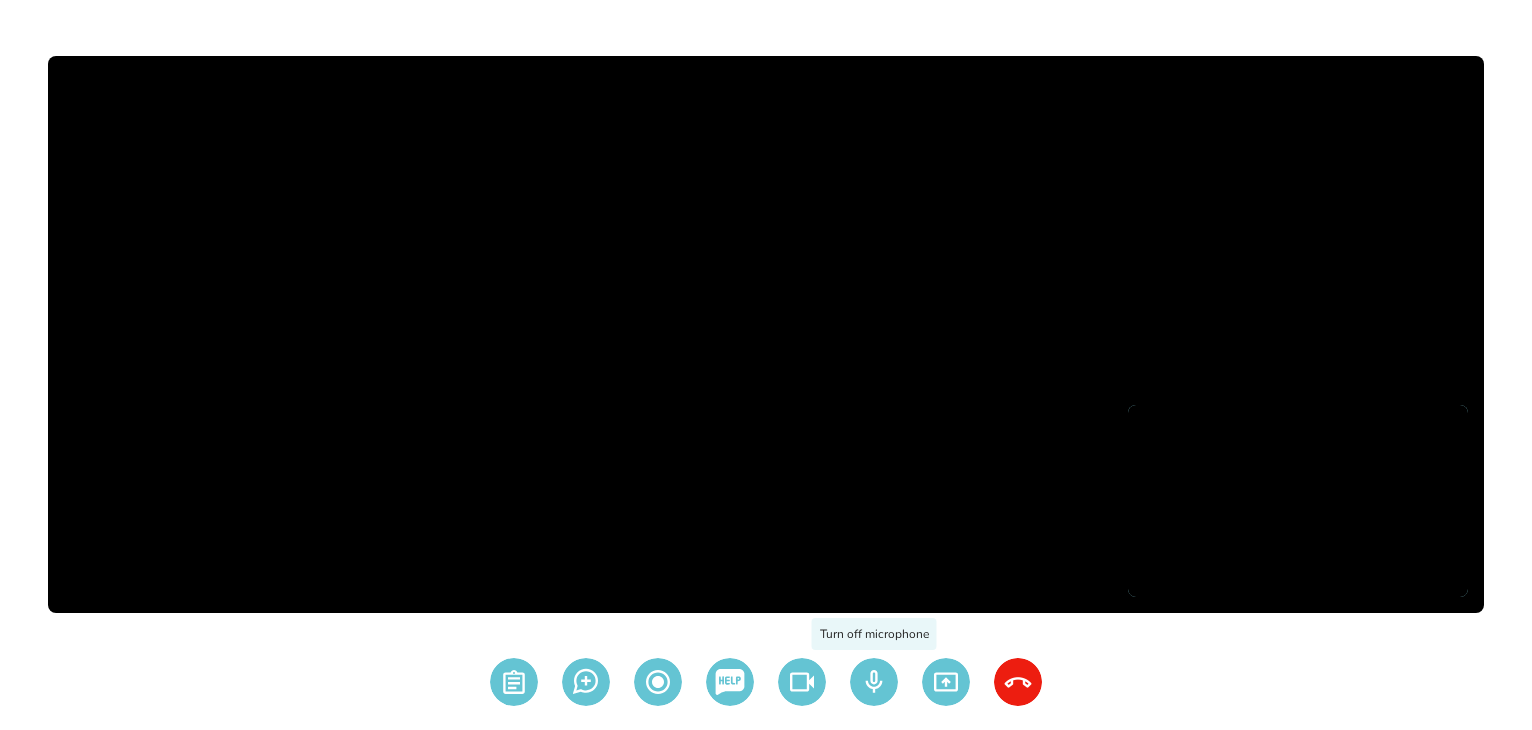 click at bounding box center [874, 682] 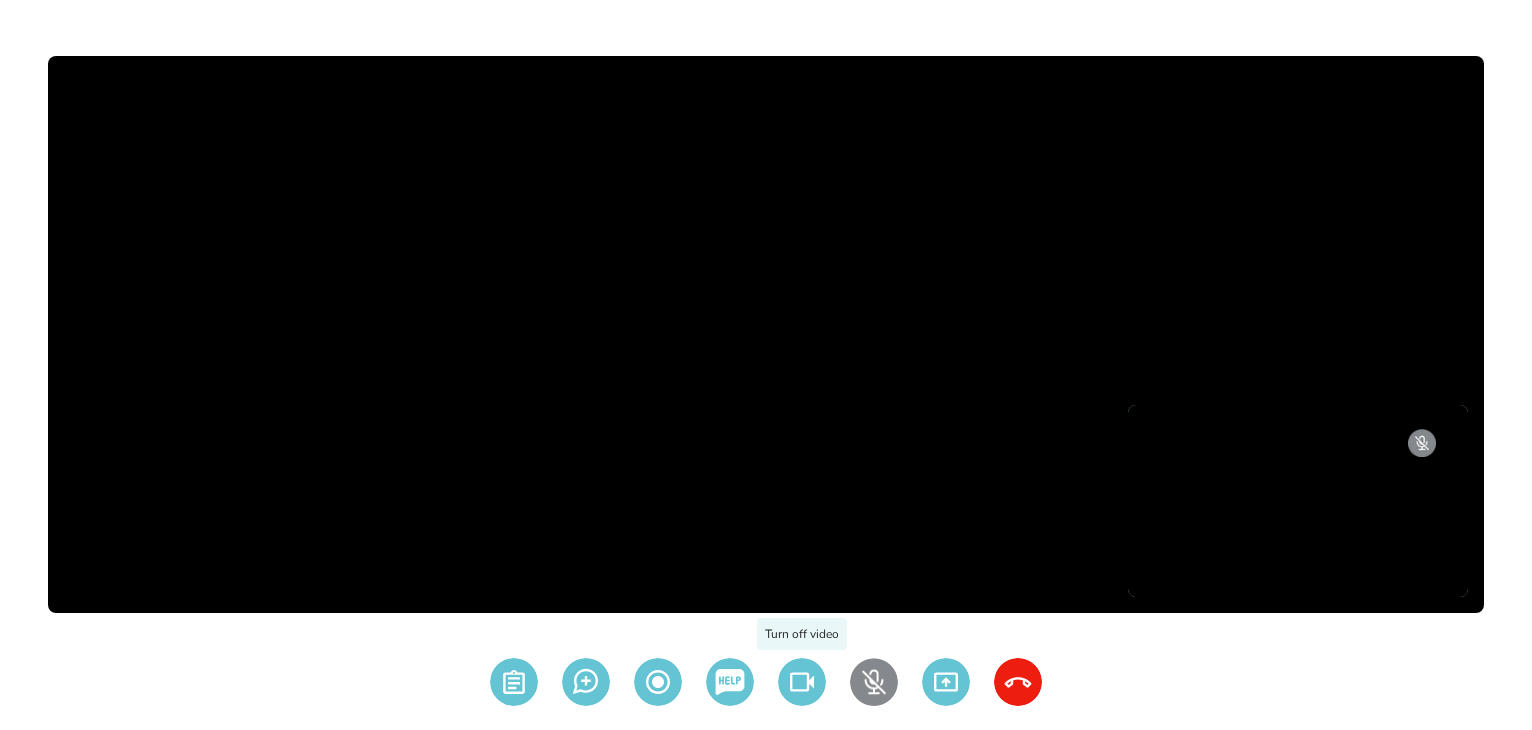 click at bounding box center [802, 682] 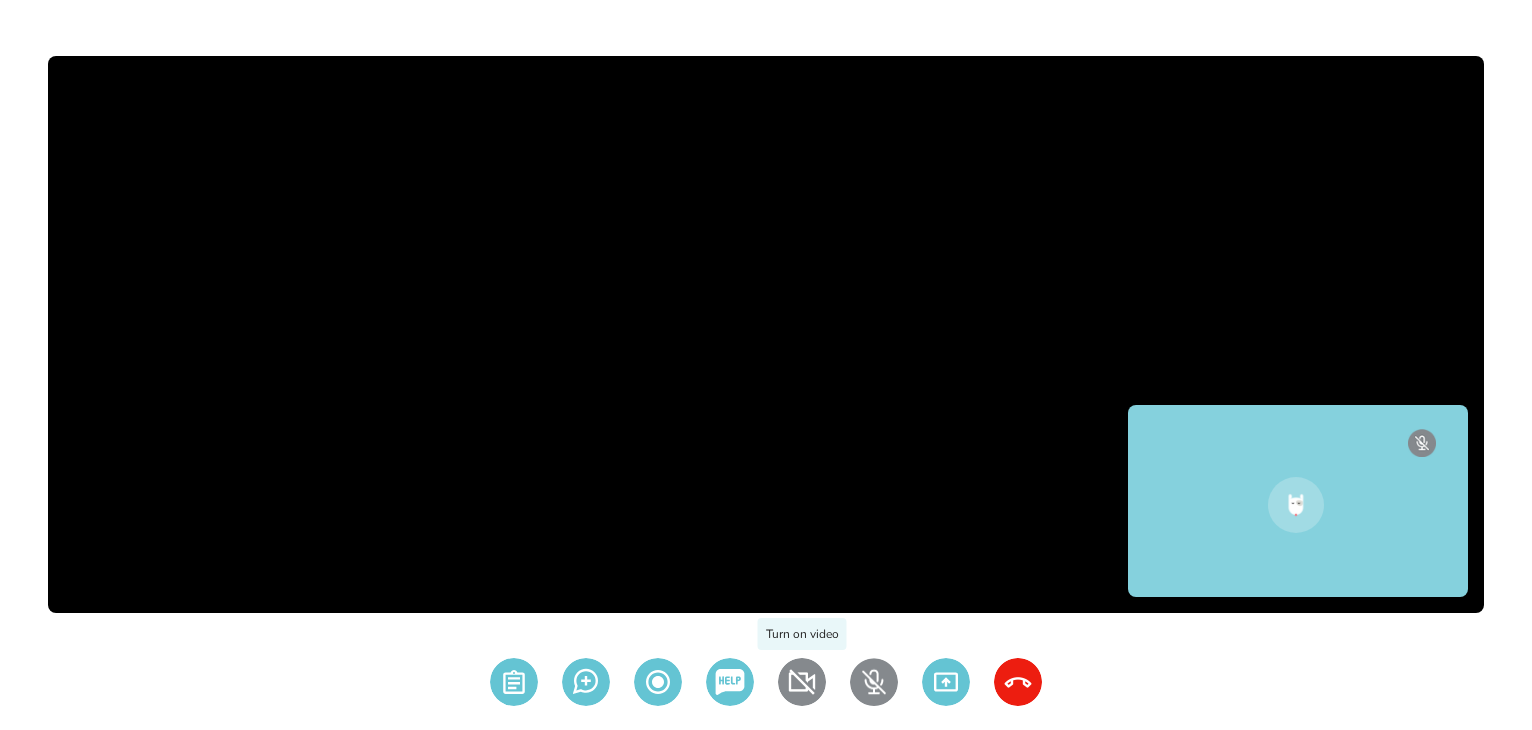 click at bounding box center [802, 682] 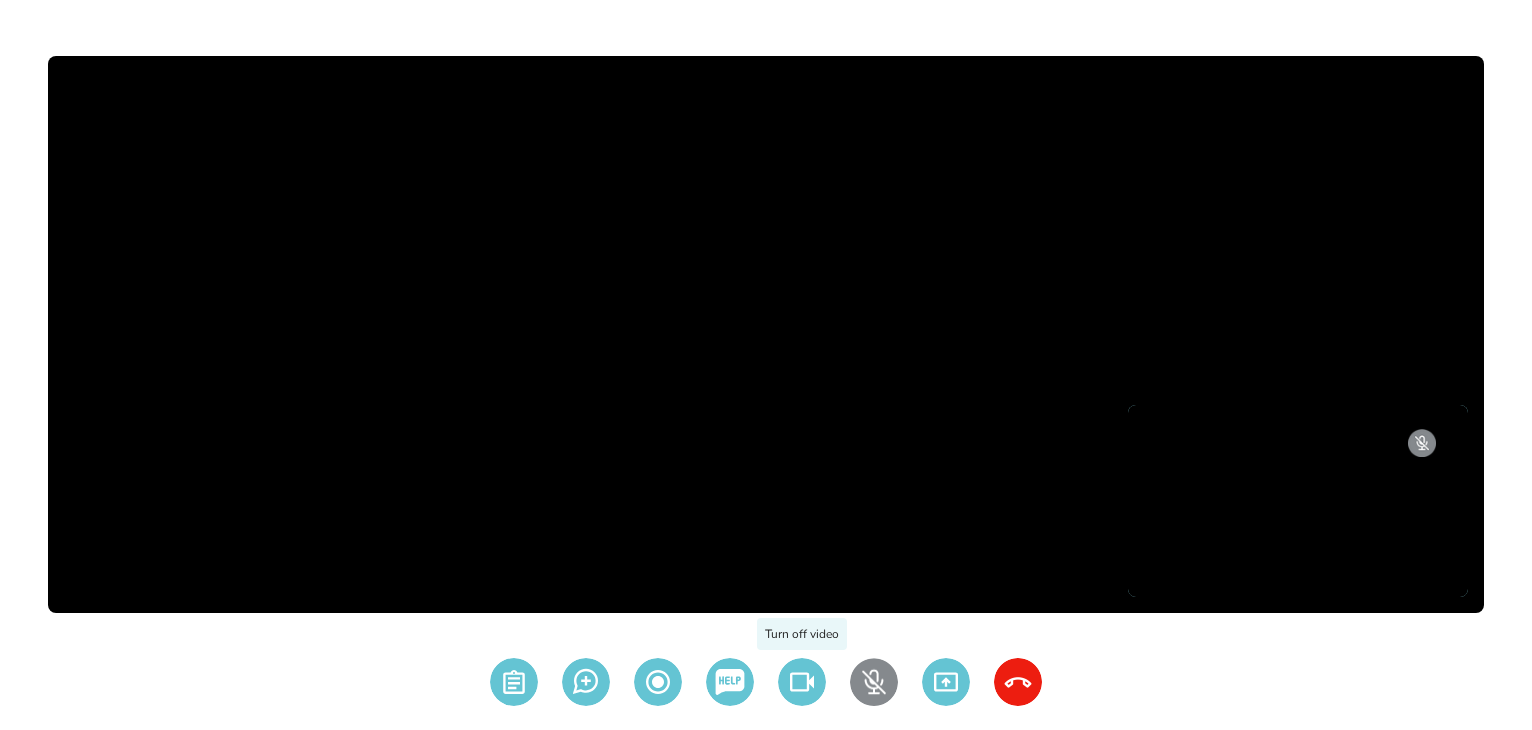 click at bounding box center (802, 682) 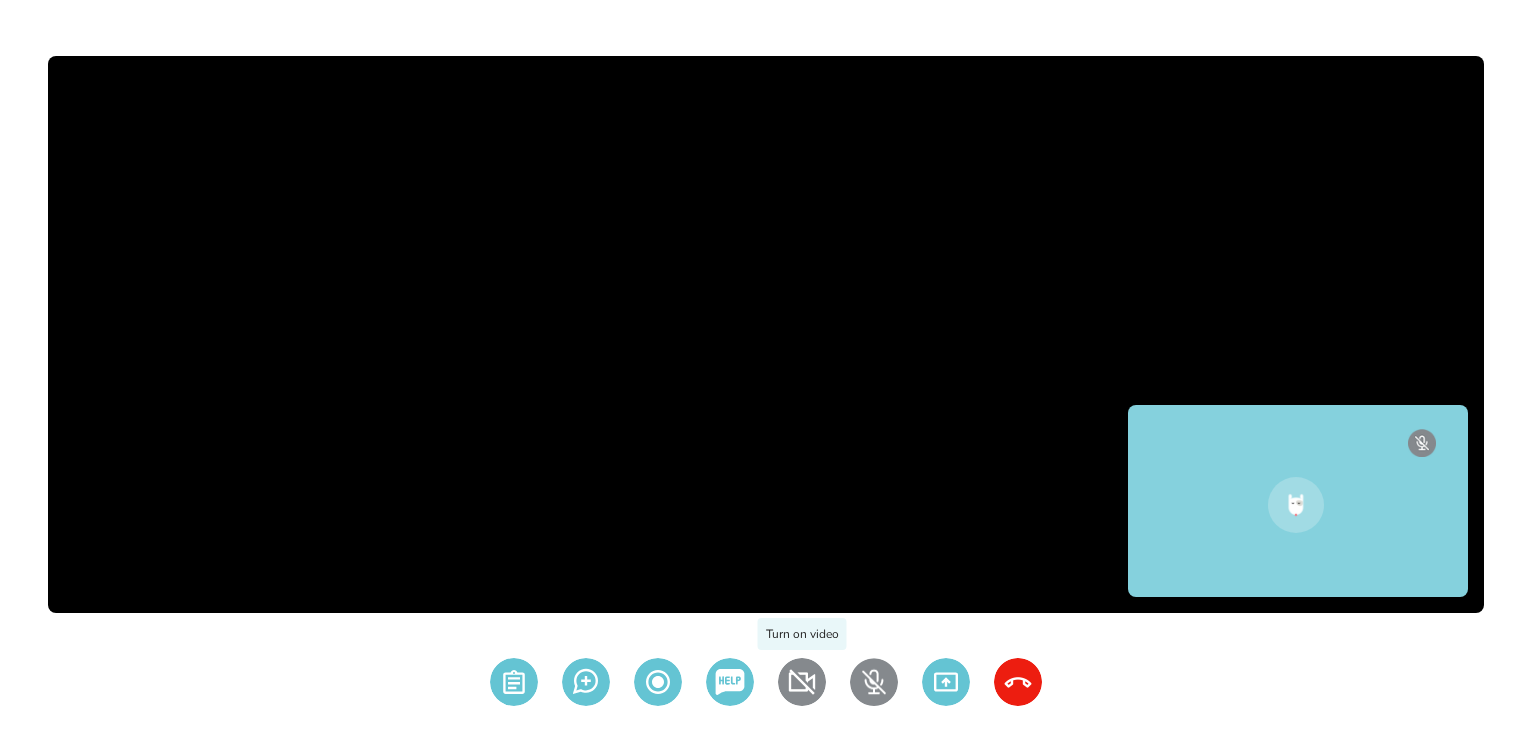 click at bounding box center [802, 682] 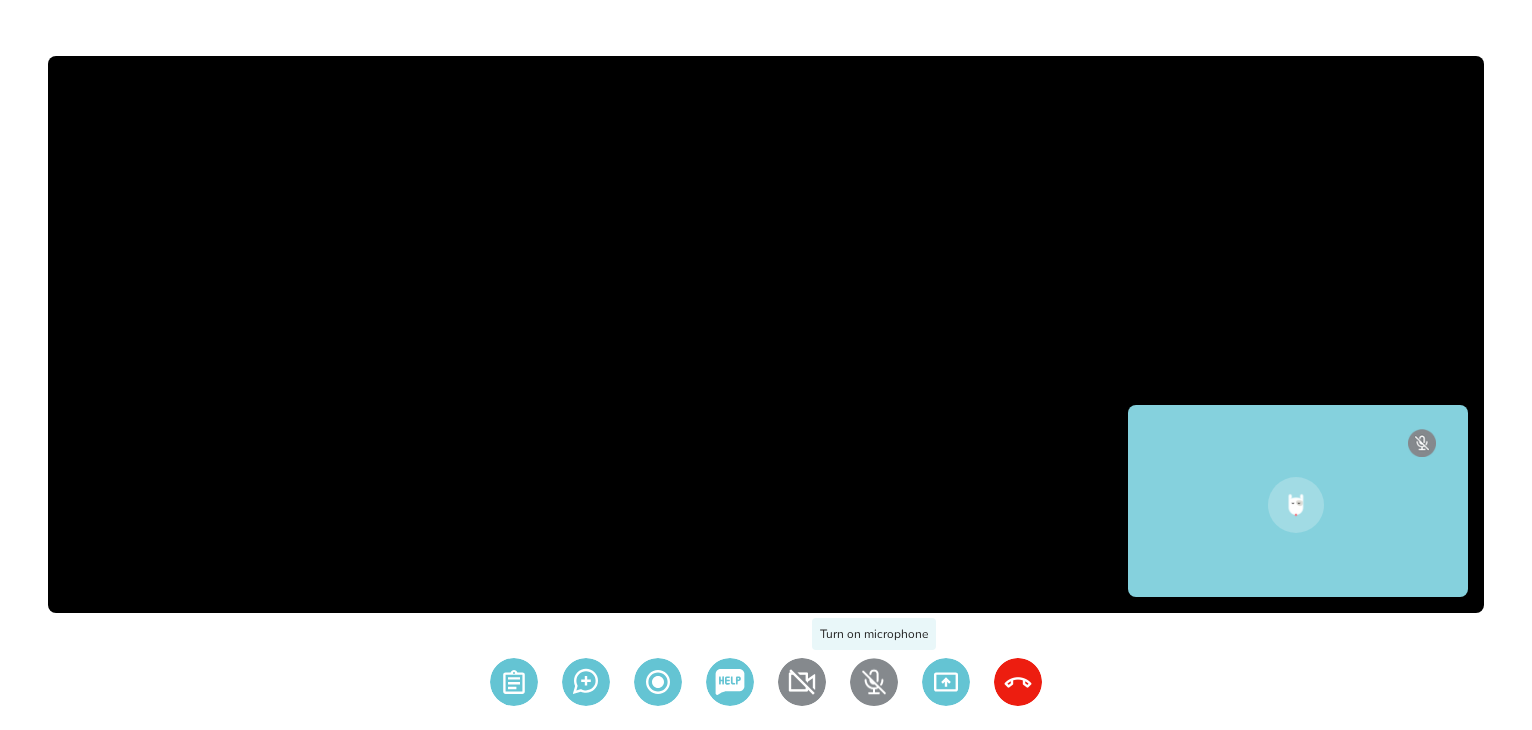 click at bounding box center (874, 682) 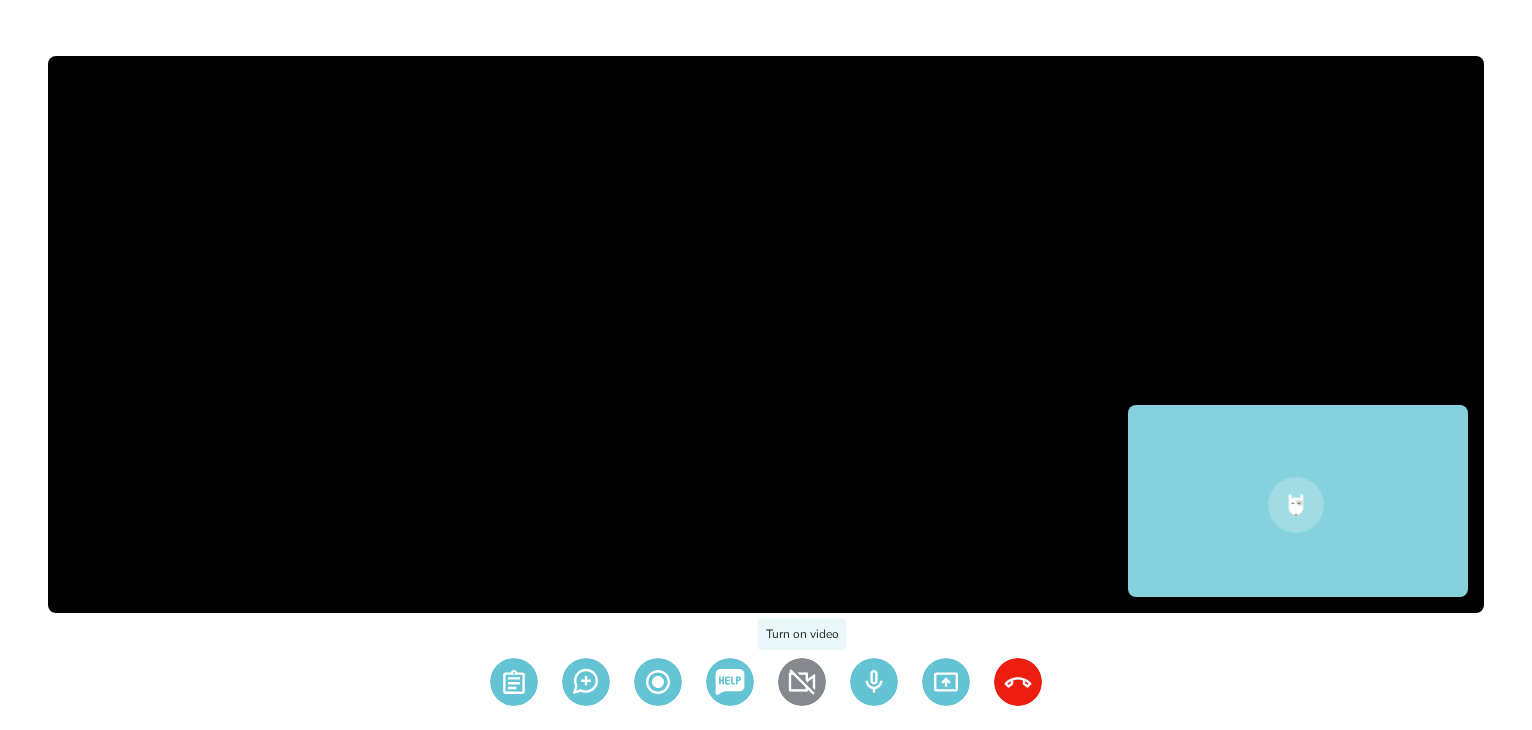 click at bounding box center (802, 682) 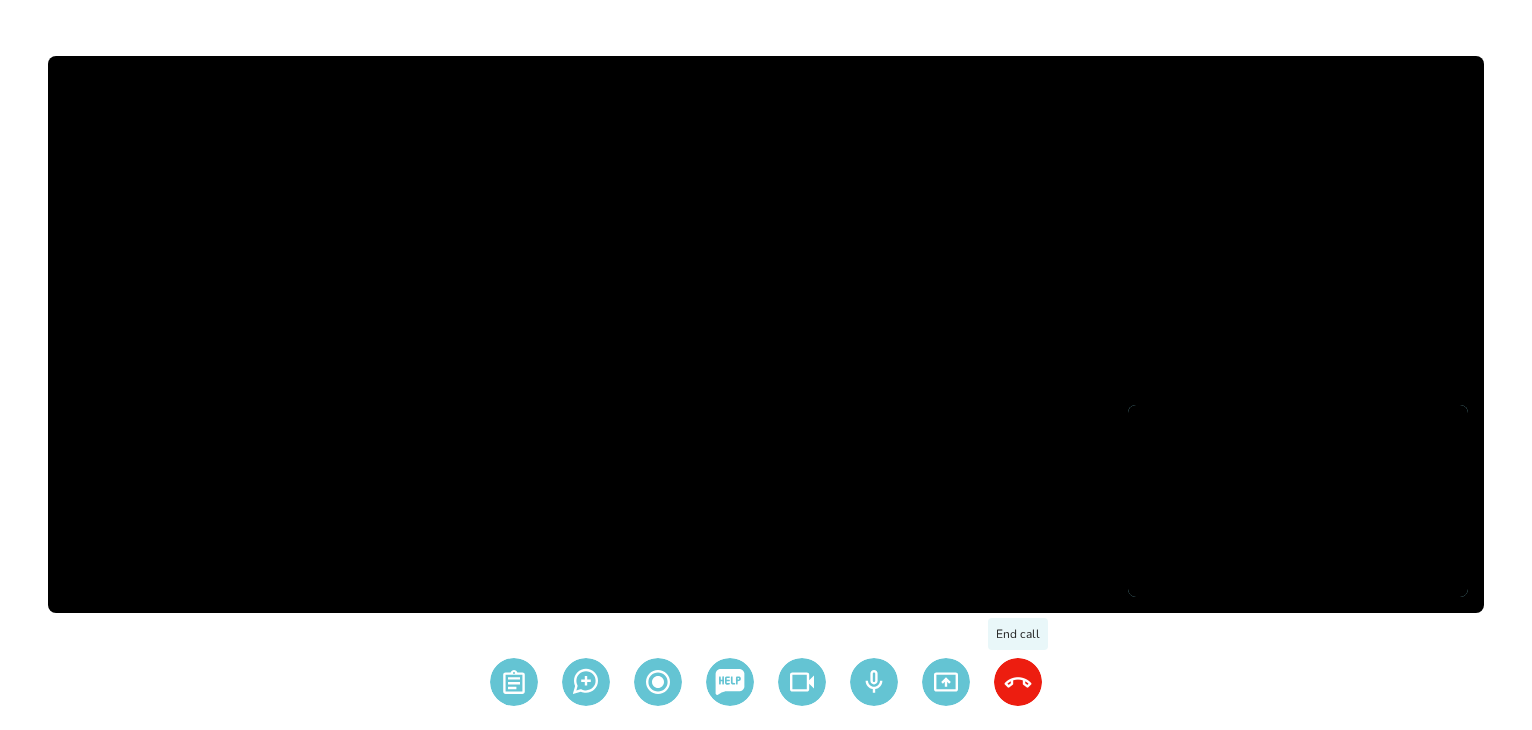 click at bounding box center (1018, 682) 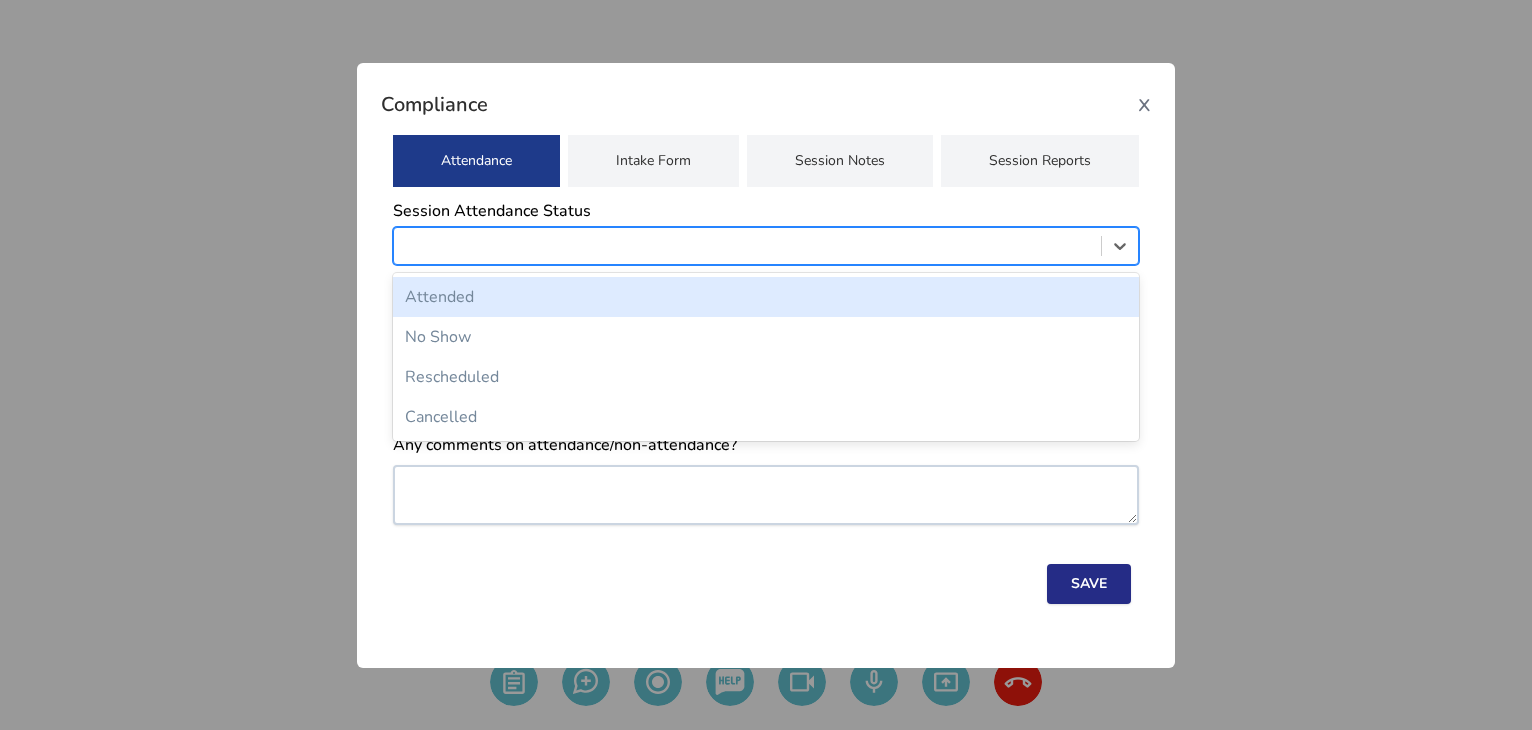 click at bounding box center [747, 246] 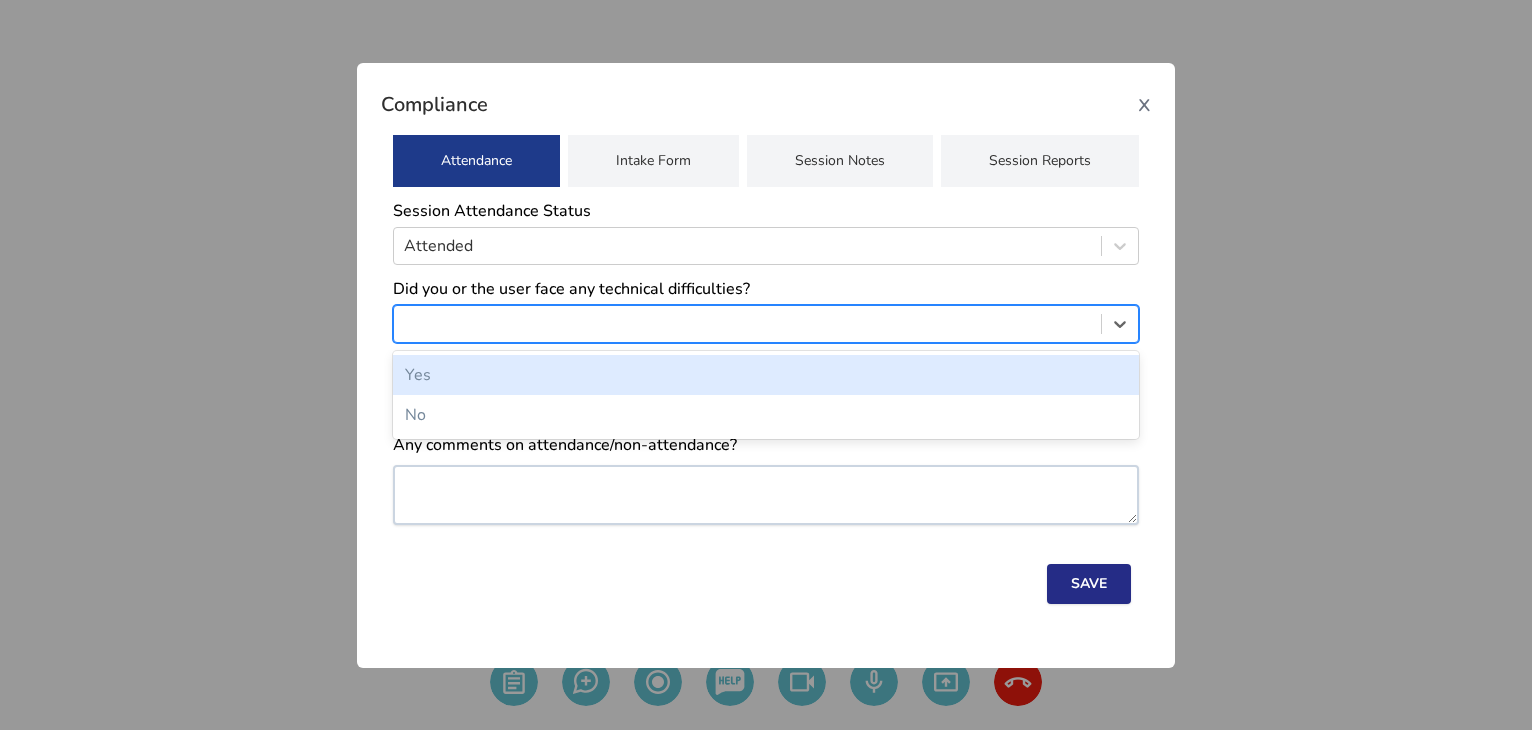 click at bounding box center [747, 324] 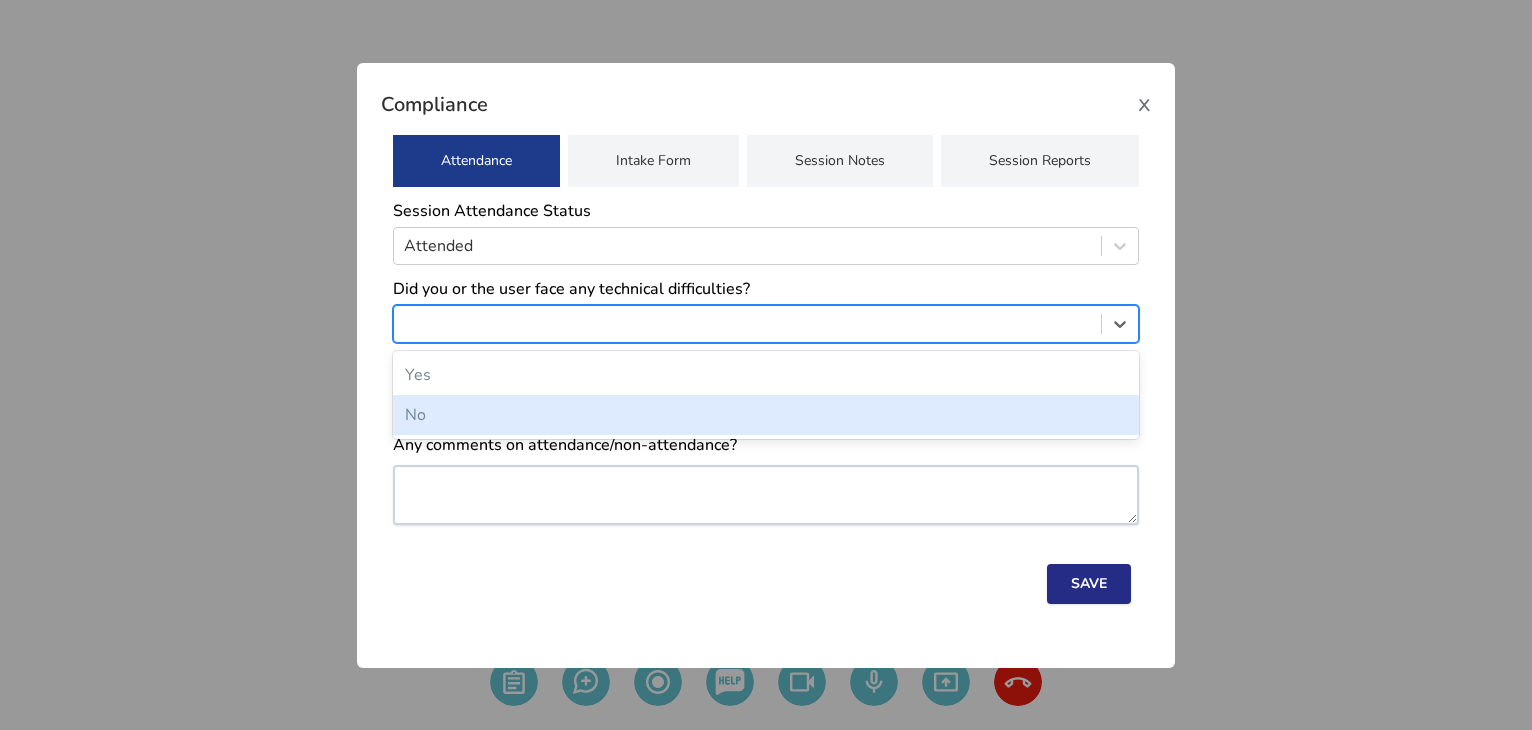 click on "No" at bounding box center (766, 415) 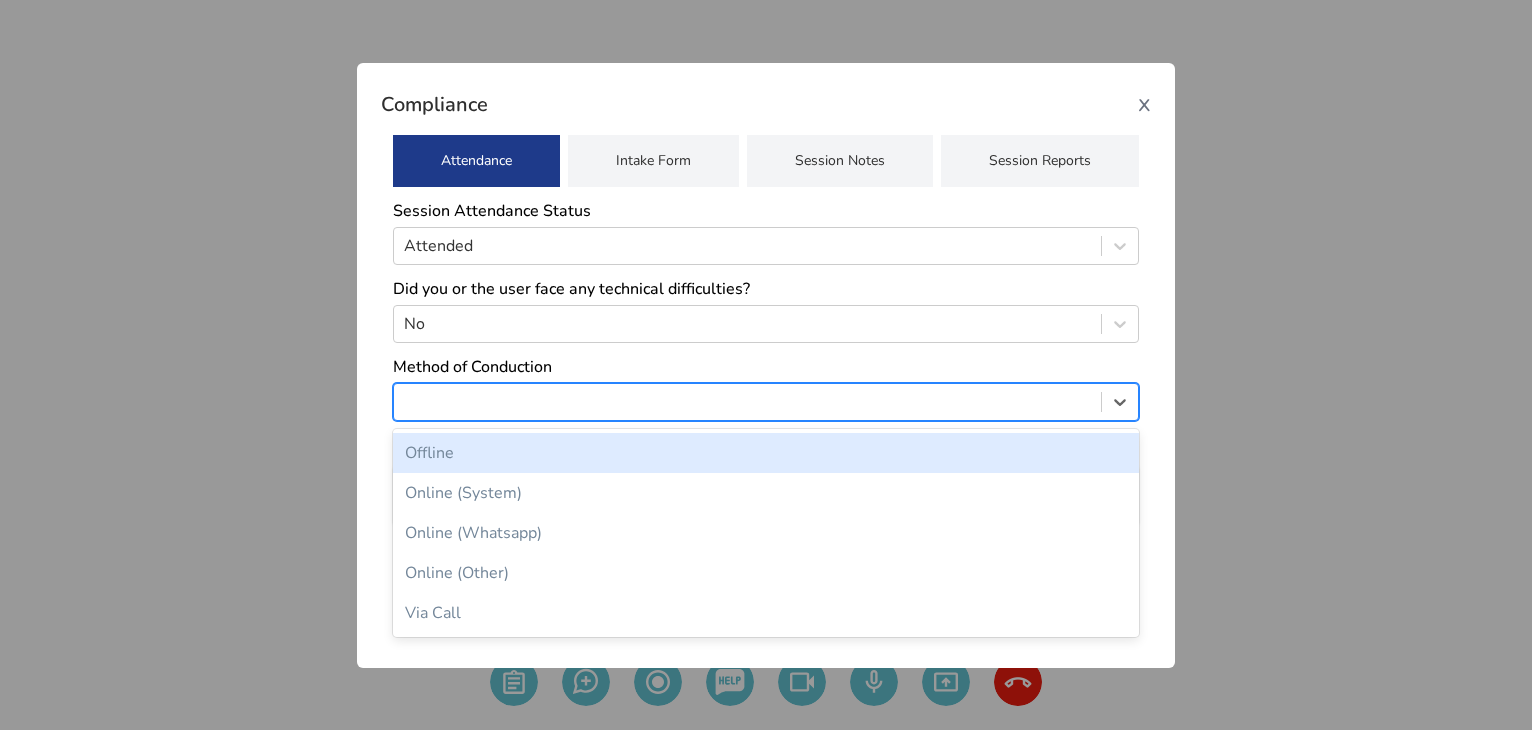 click at bounding box center [747, 402] 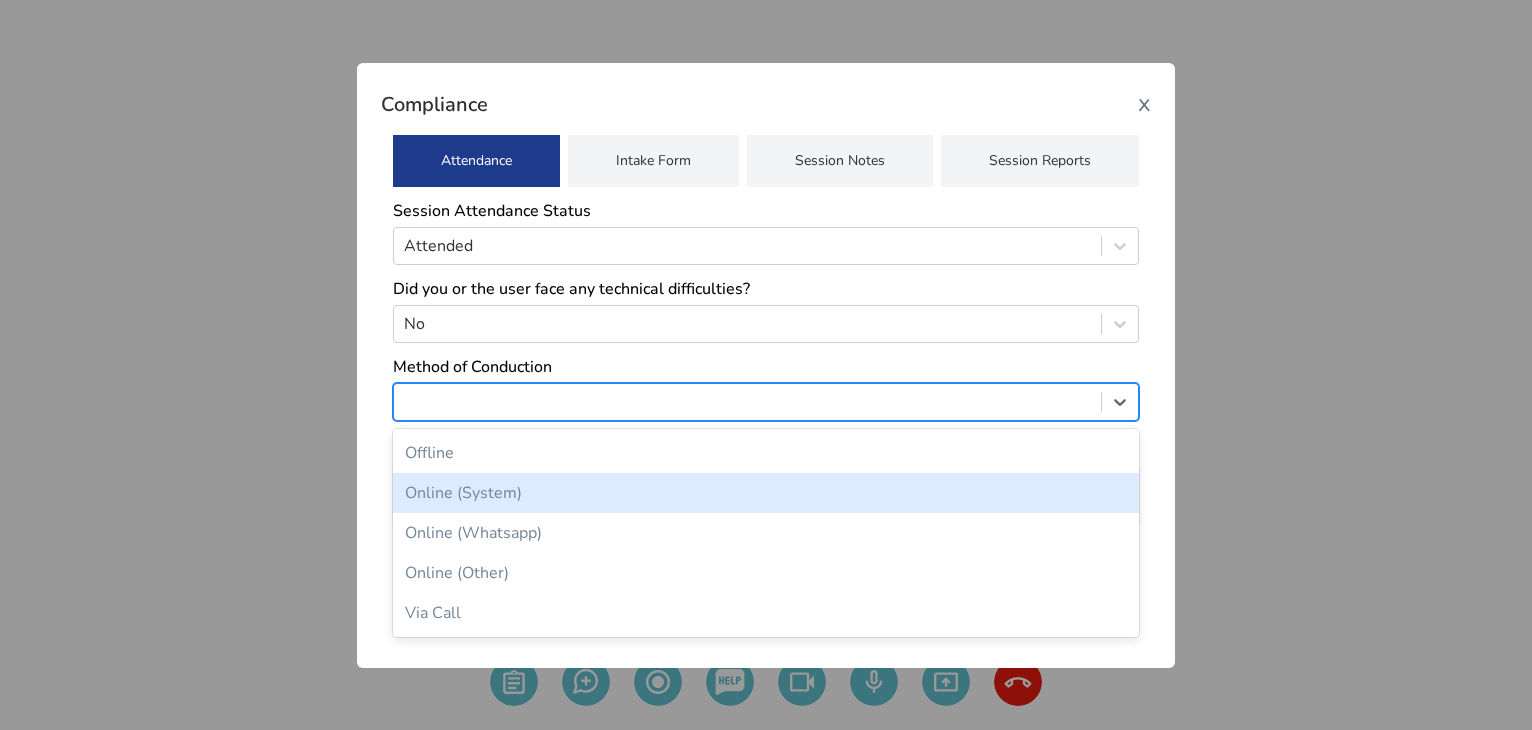 click on "Online (System)" at bounding box center [766, 493] 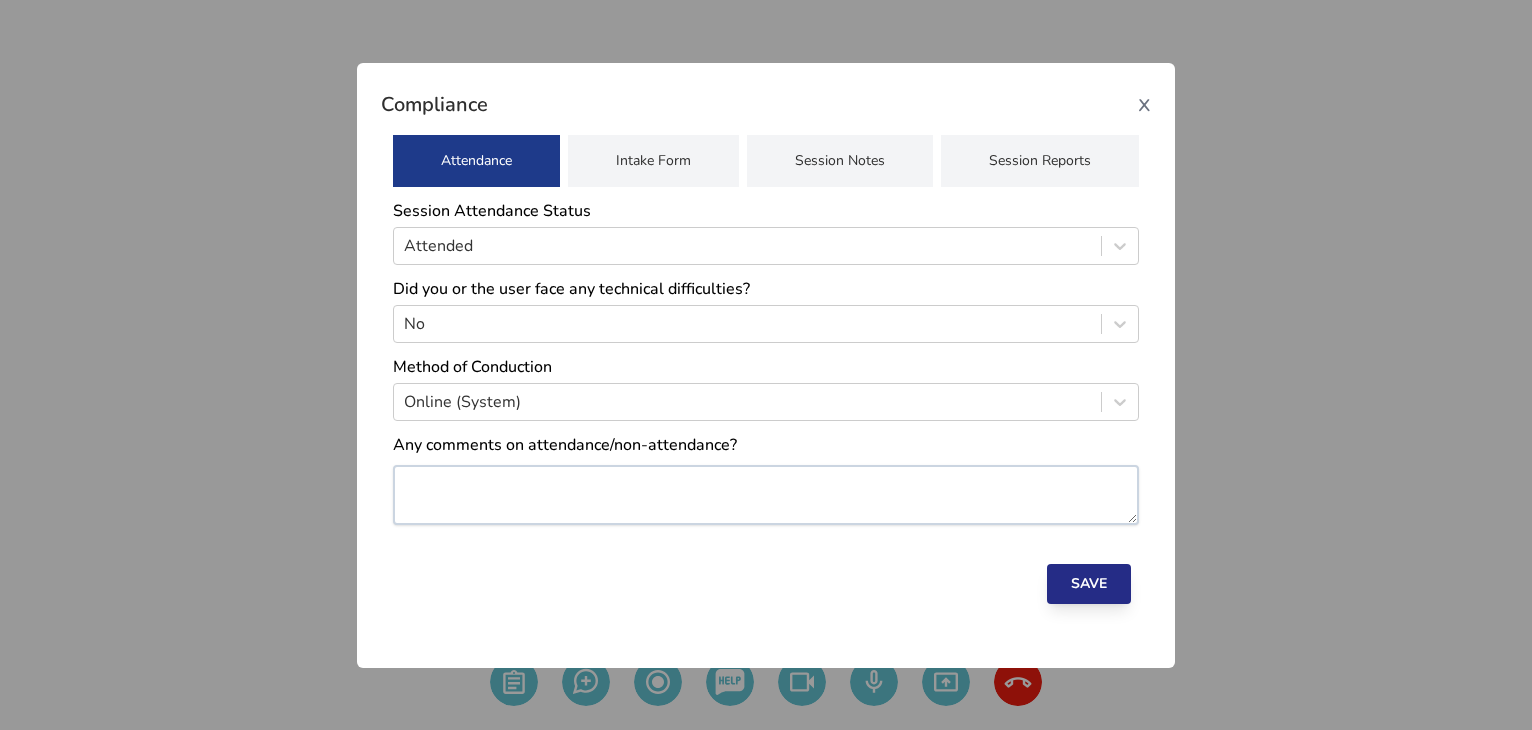 click on "Save" at bounding box center (1089, 584) 